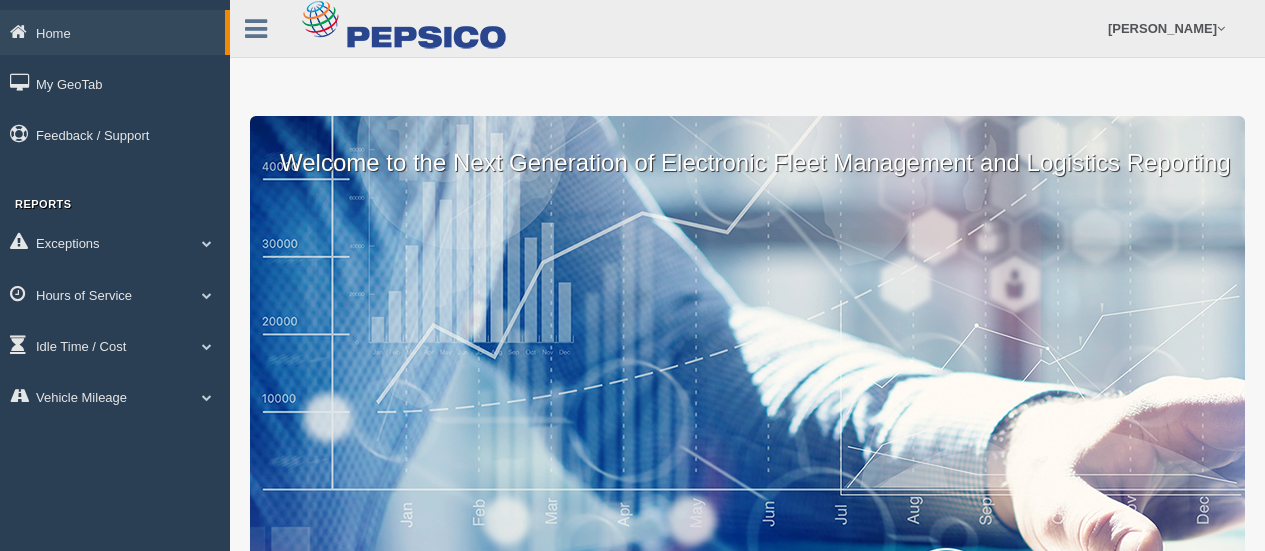 scroll, scrollTop: 0, scrollLeft: 0, axis: both 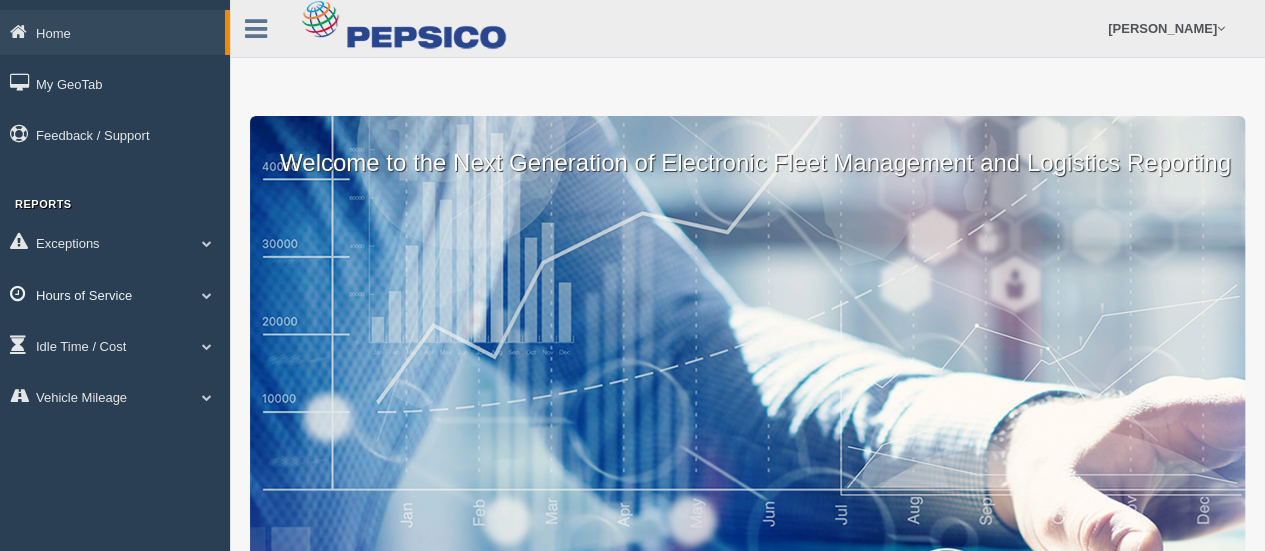 click on "Hours of Service" at bounding box center (115, 294) 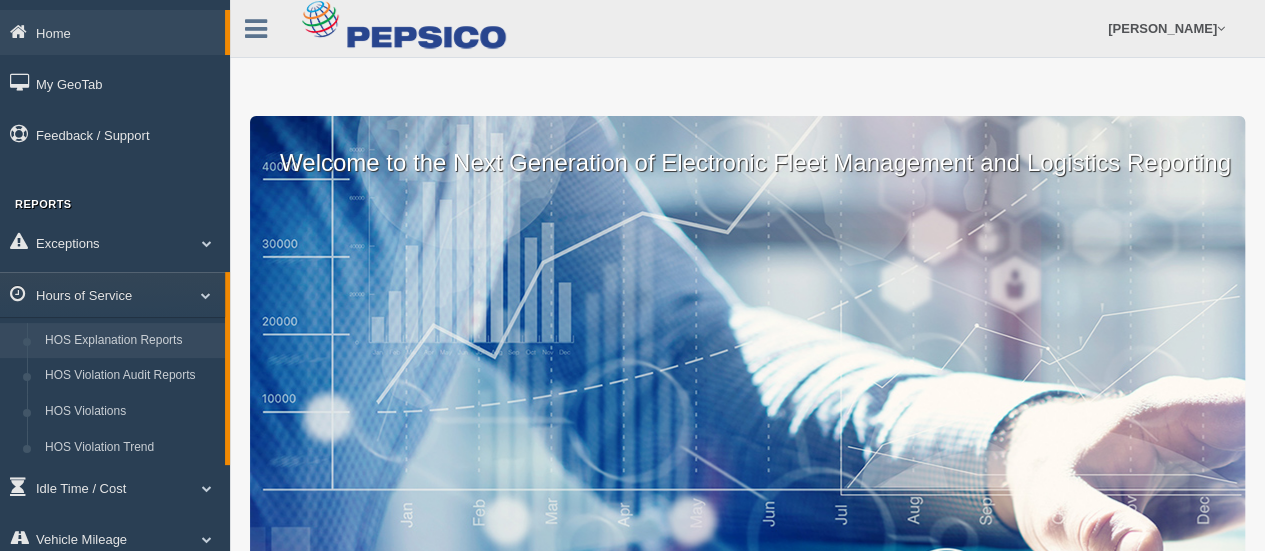 click on "HOS Explanation Reports" at bounding box center (130, 341) 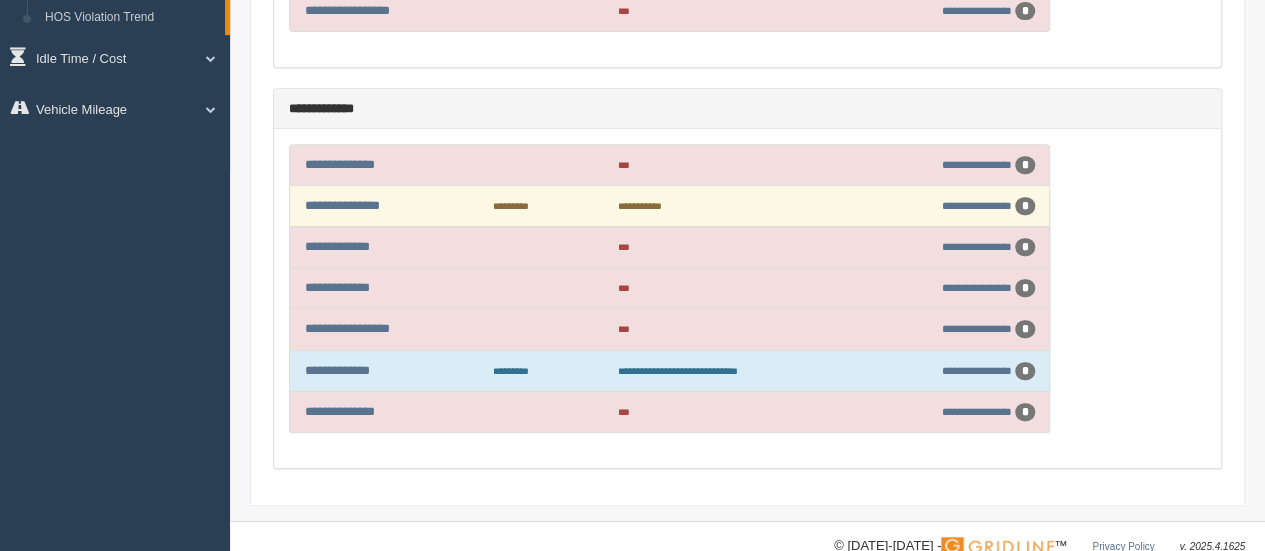 scroll, scrollTop: 458, scrollLeft: 0, axis: vertical 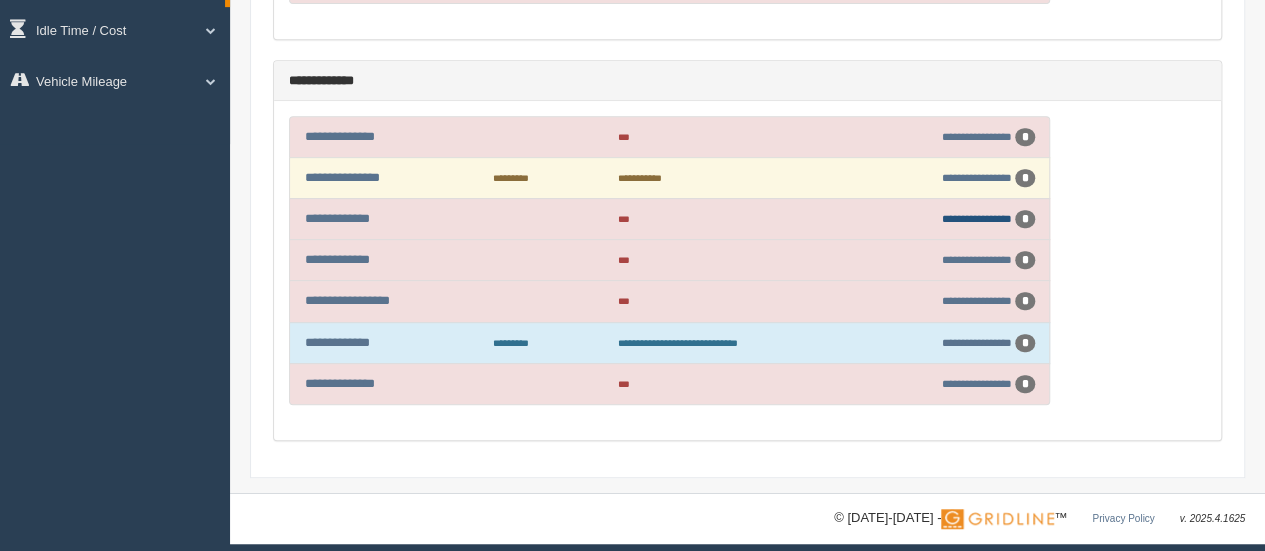 click on "**********" at bounding box center (977, 218) 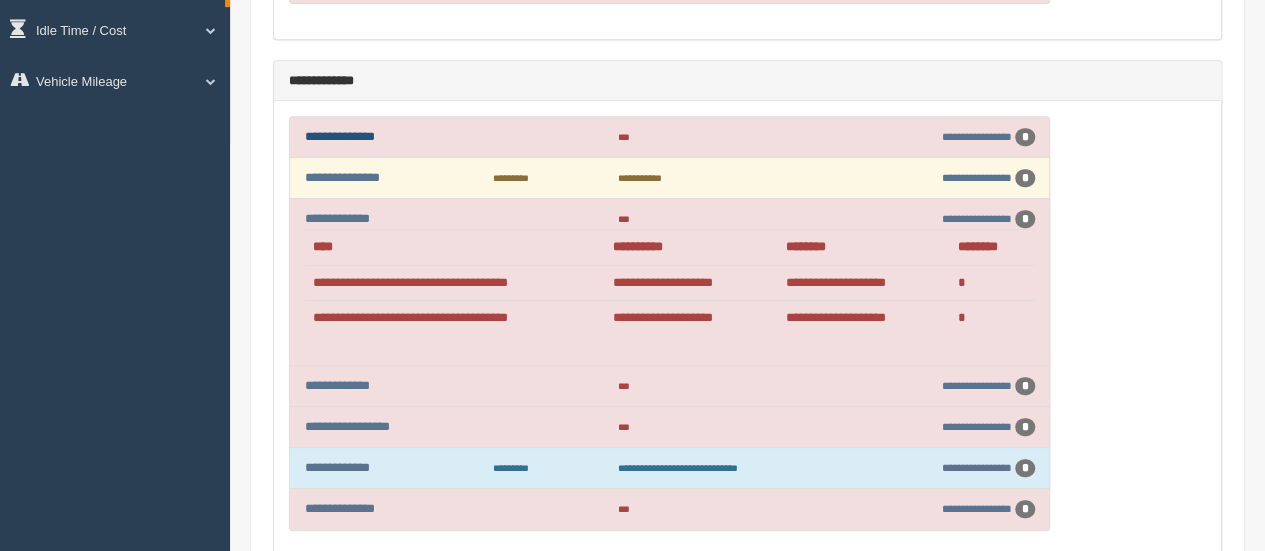 click on "**********" at bounding box center [340, 136] 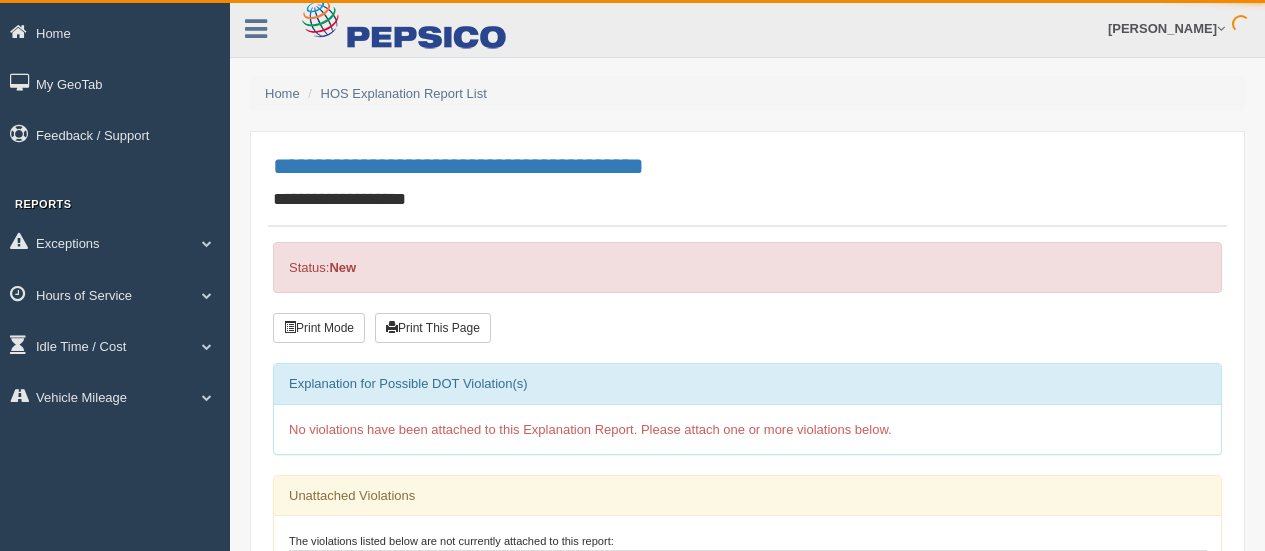 scroll, scrollTop: 0, scrollLeft: 0, axis: both 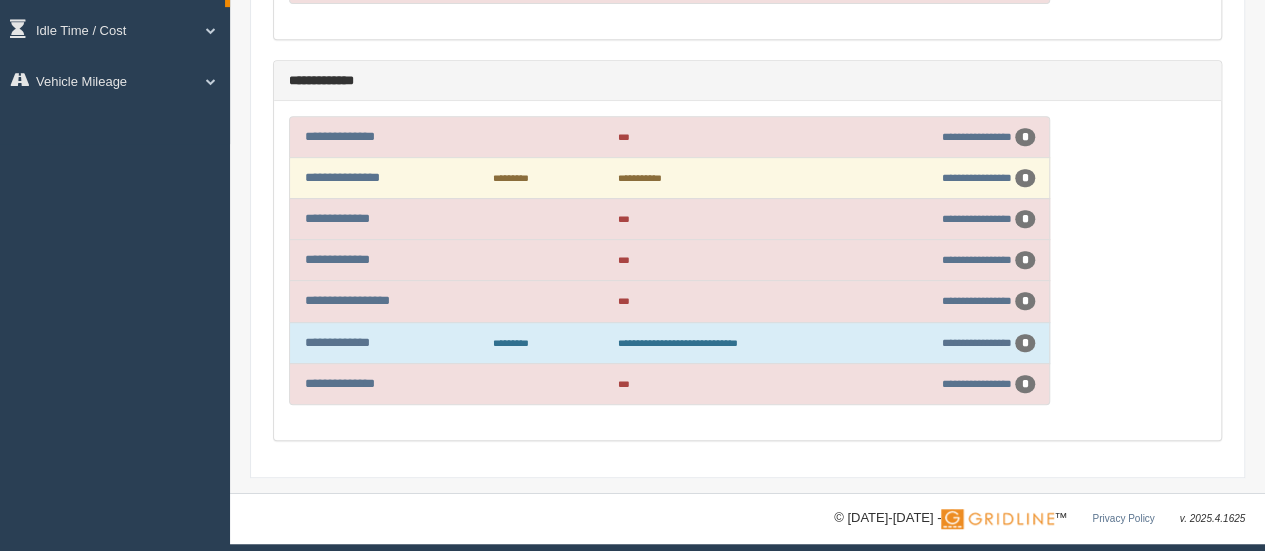 click on "**********" at bounding box center [952, 137] 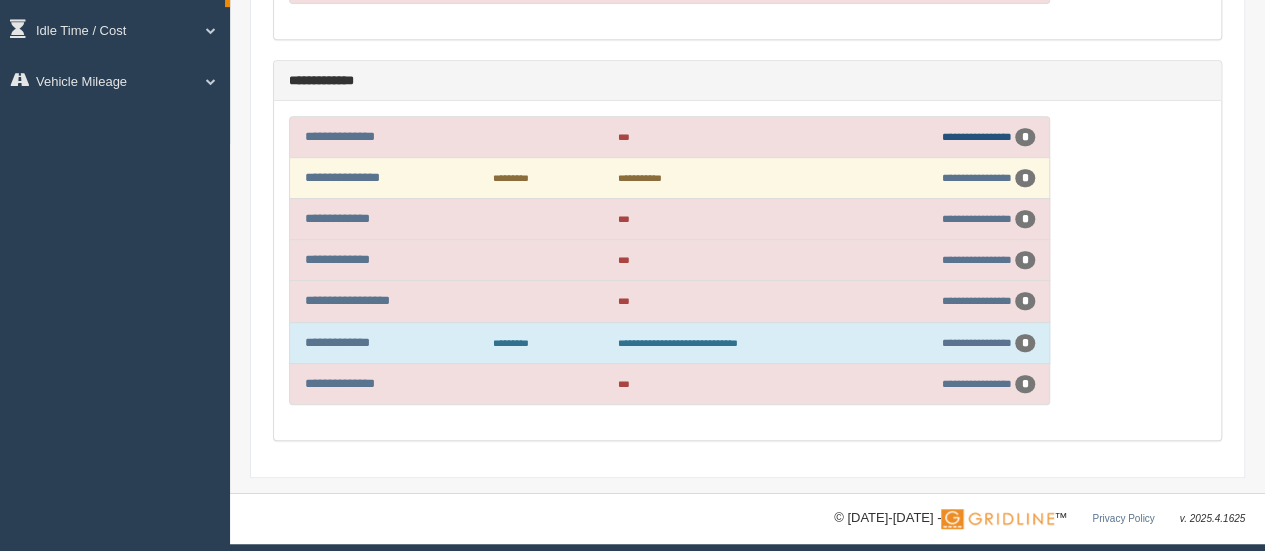 click on "**********" at bounding box center (977, 136) 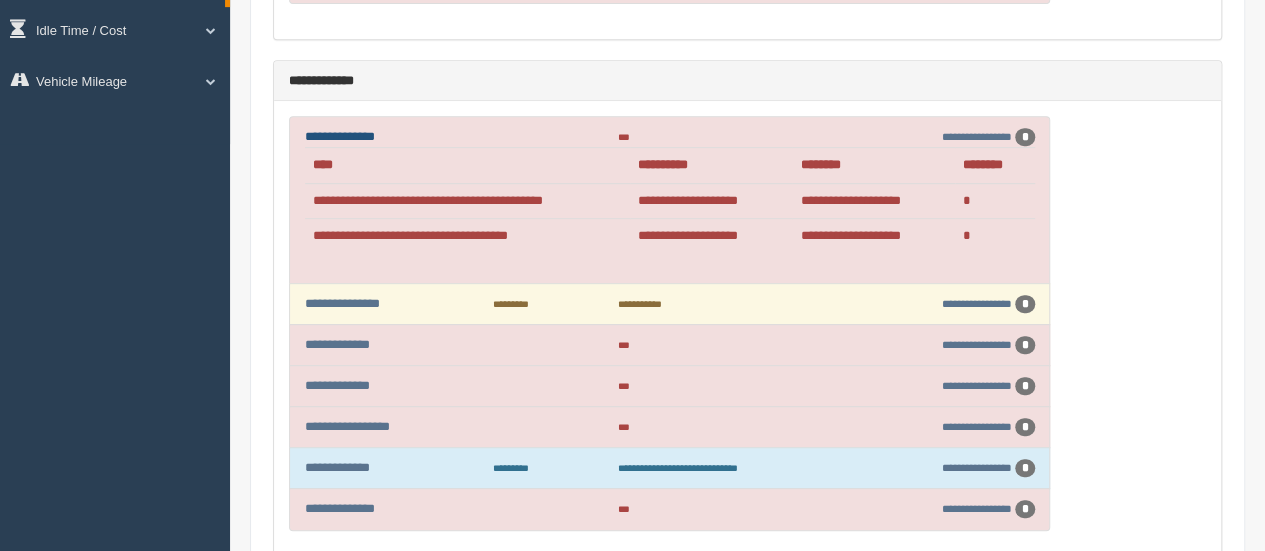 click on "**********" at bounding box center (340, 136) 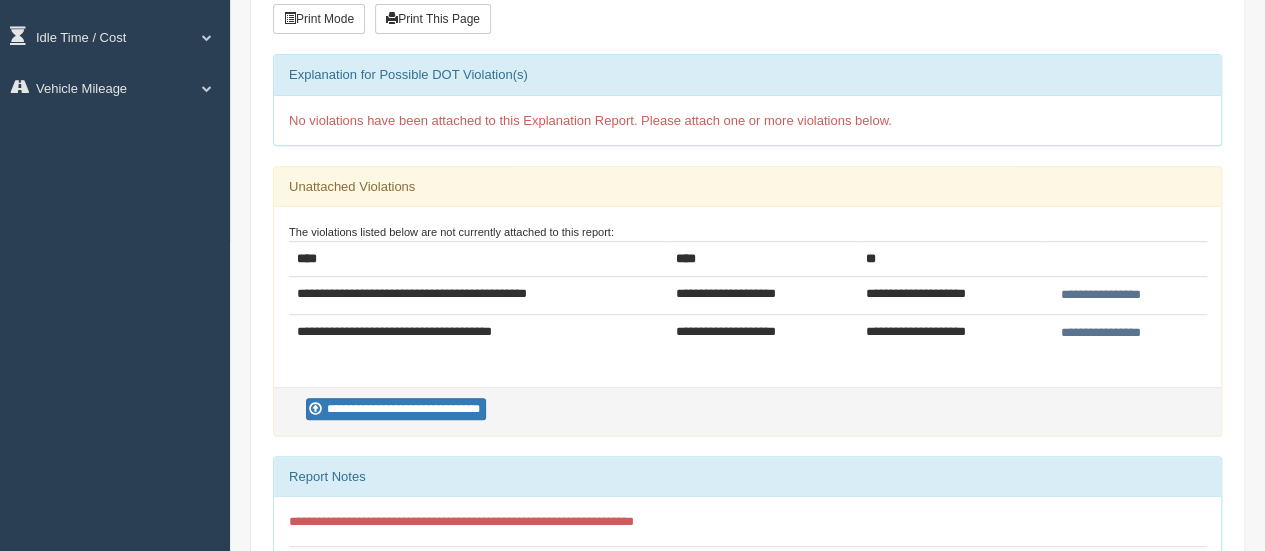 scroll, scrollTop: 304, scrollLeft: 0, axis: vertical 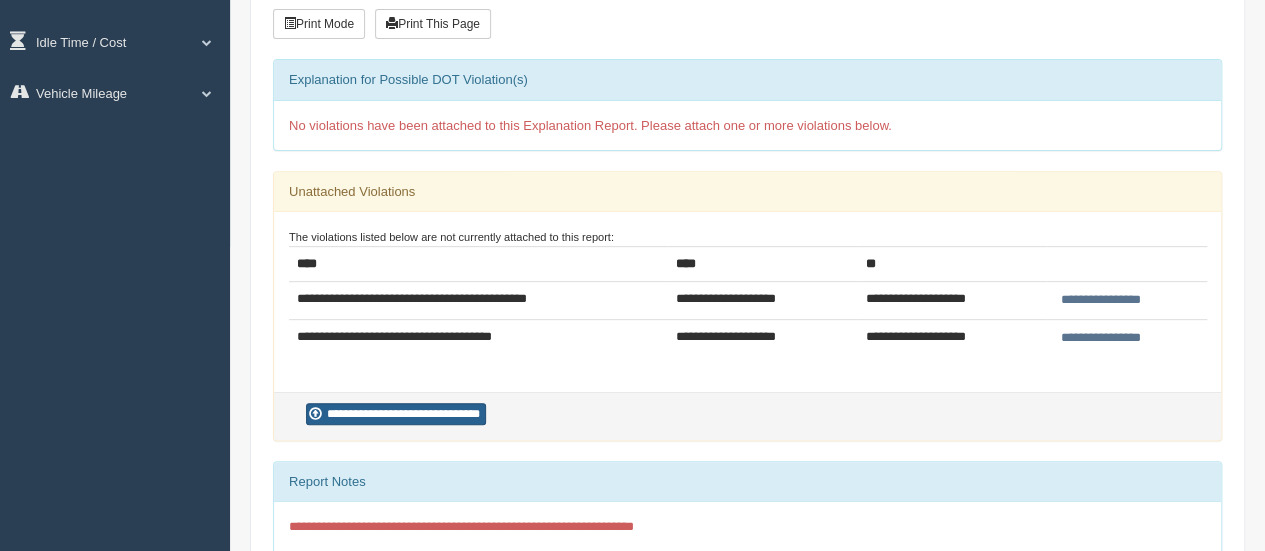click on "**********" at bounding box center (396, 414) 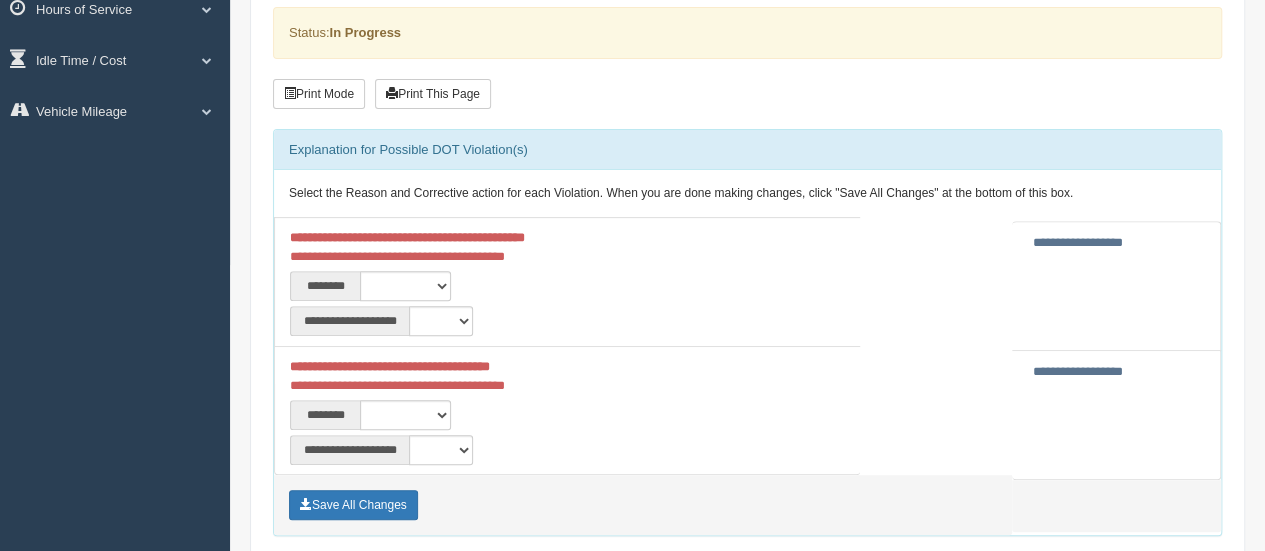 scroll, scrollTop: 300, scrollLeft: 0, axis: vertical 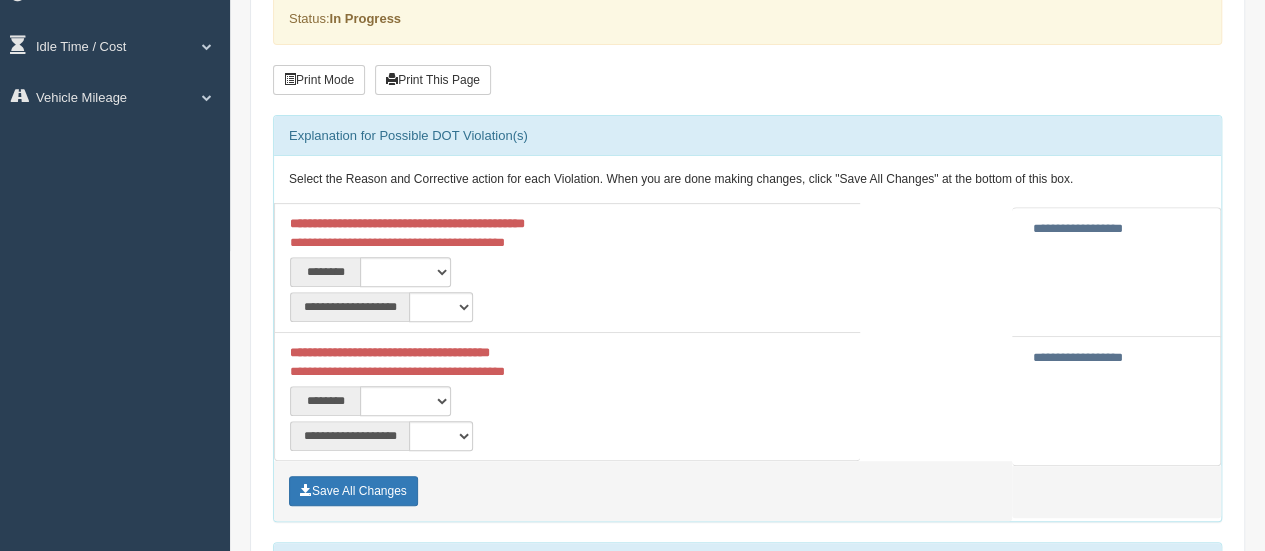 click on "**********" at bounding box center [1078, 357] 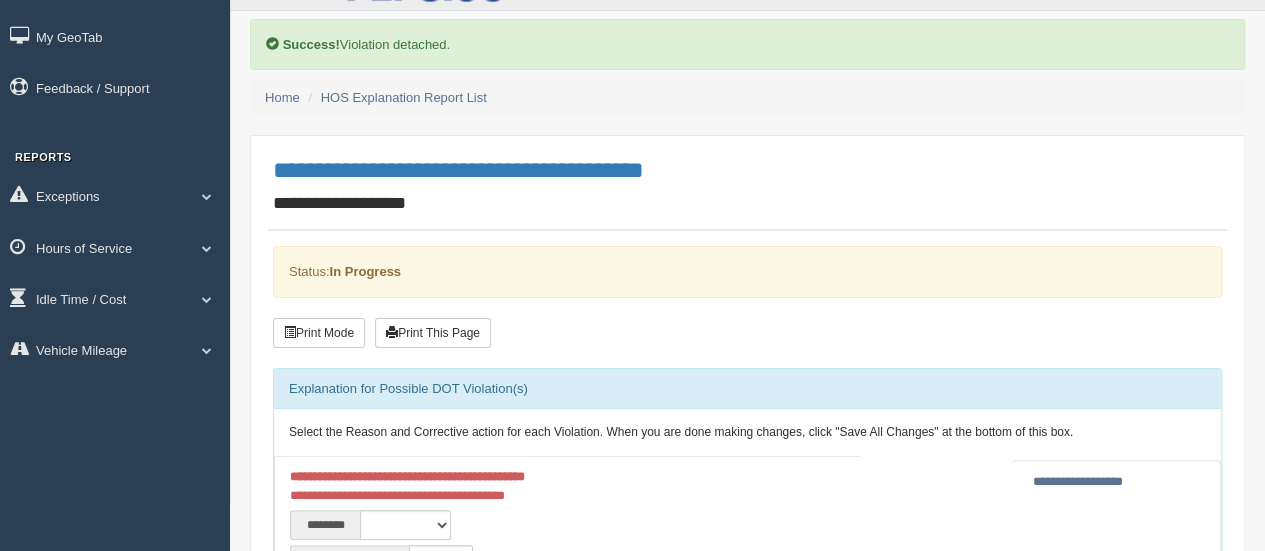 scroll, scrollTop: 300, scrollLeft: 0, axis: vertical 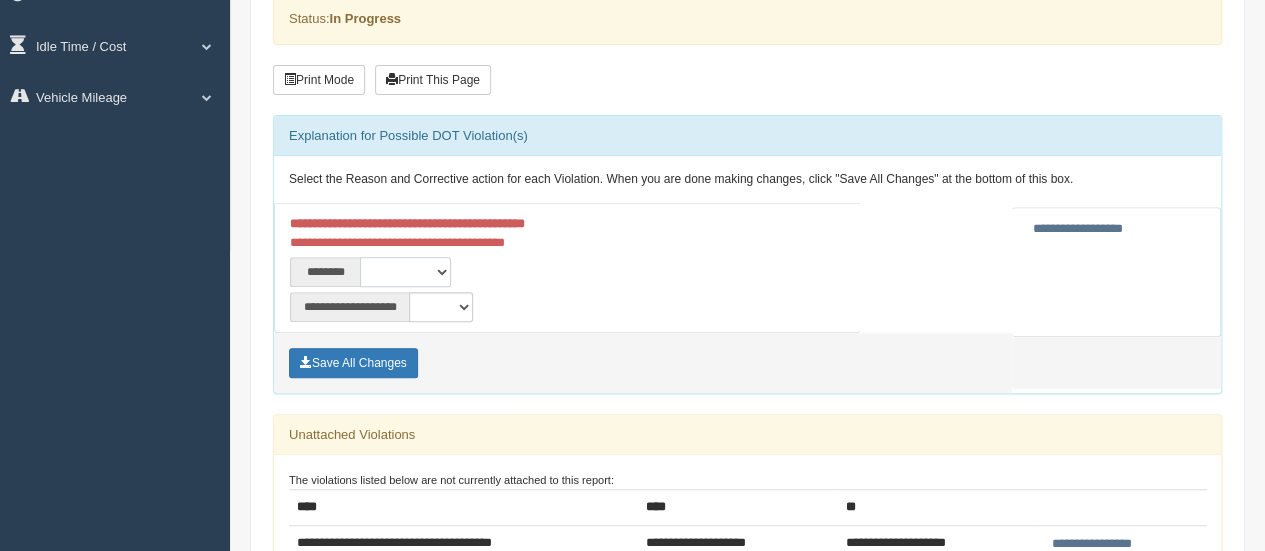 click on "**********" at bounding box center (405, 272) 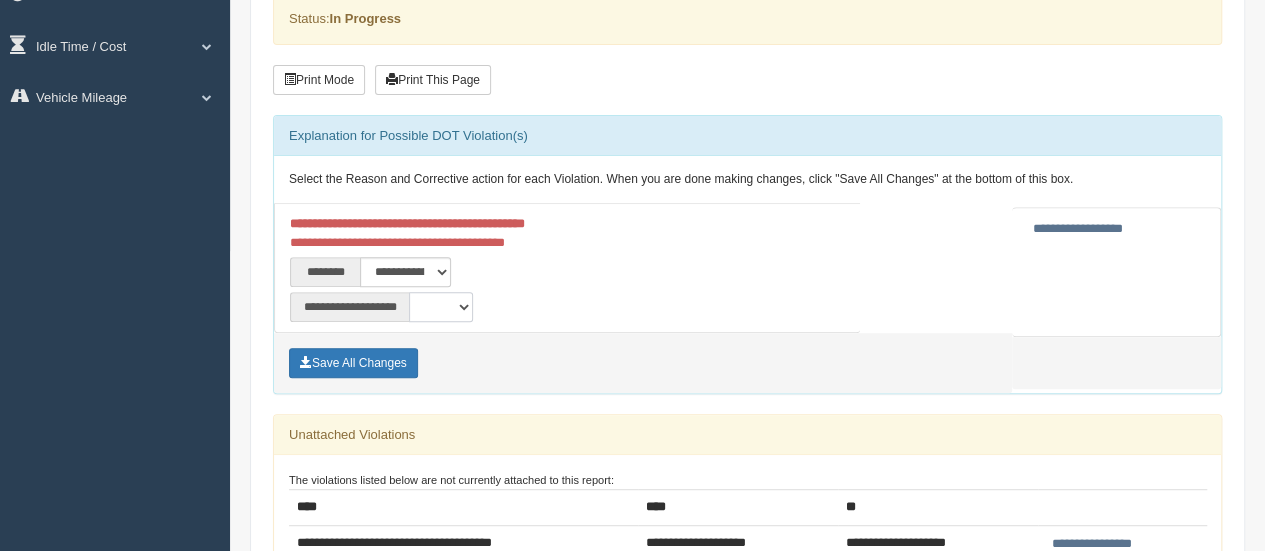 click on "**********" at bounding box center [441, 307] 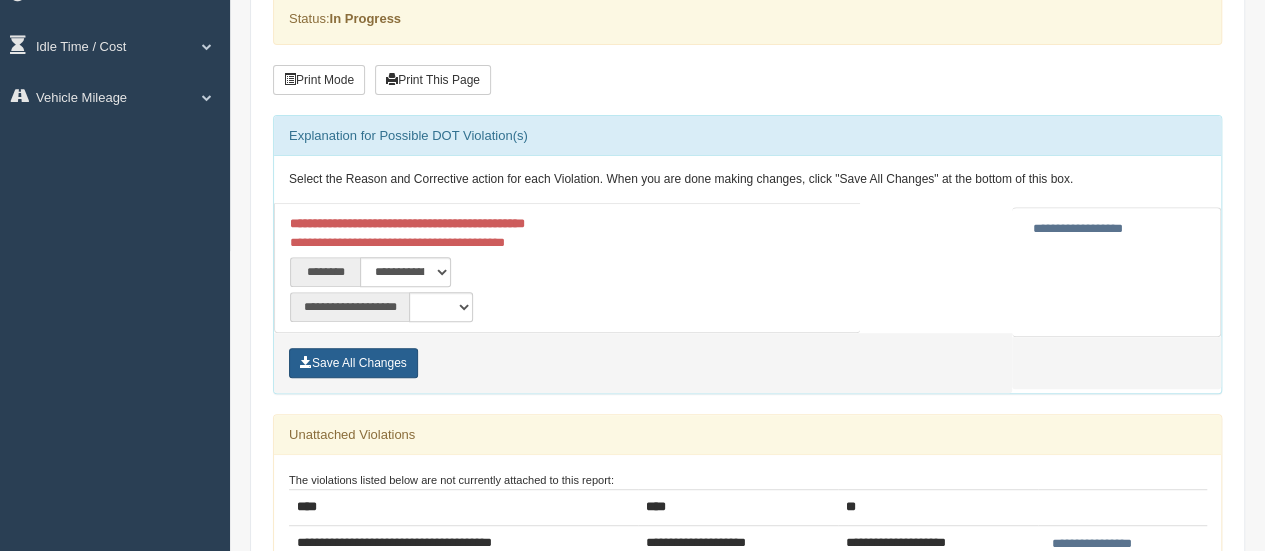 click on "Save All Changes" at bounding box center [353, 363] 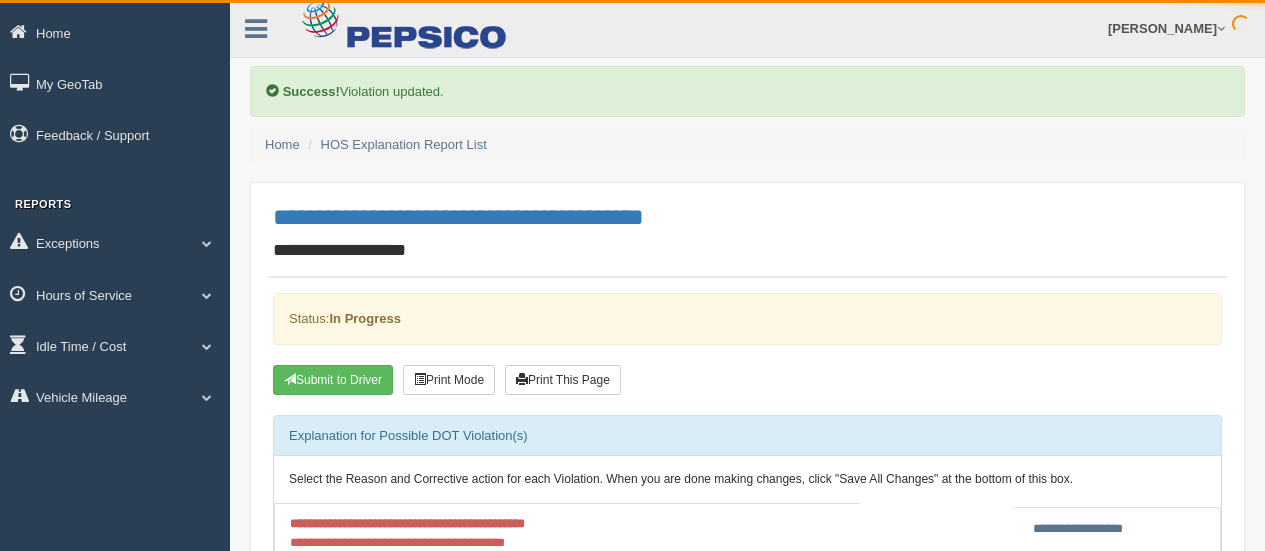 scroll, scrollTop: 0, scrollLeft: 0, axis: both 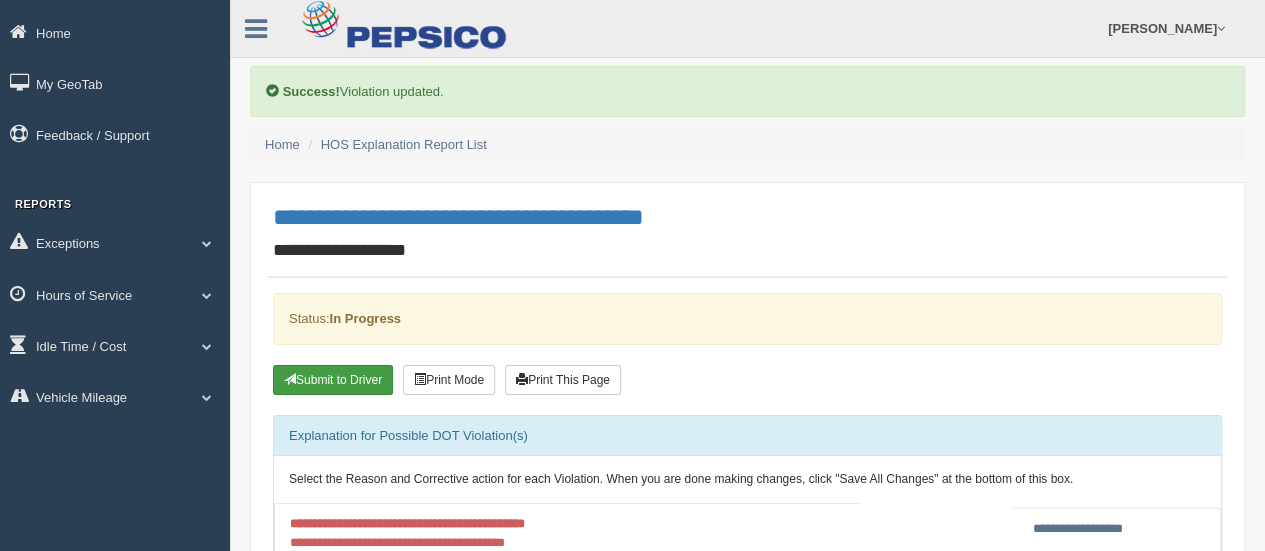 click on "Submit to Driver" at bounding box center [333, 380] 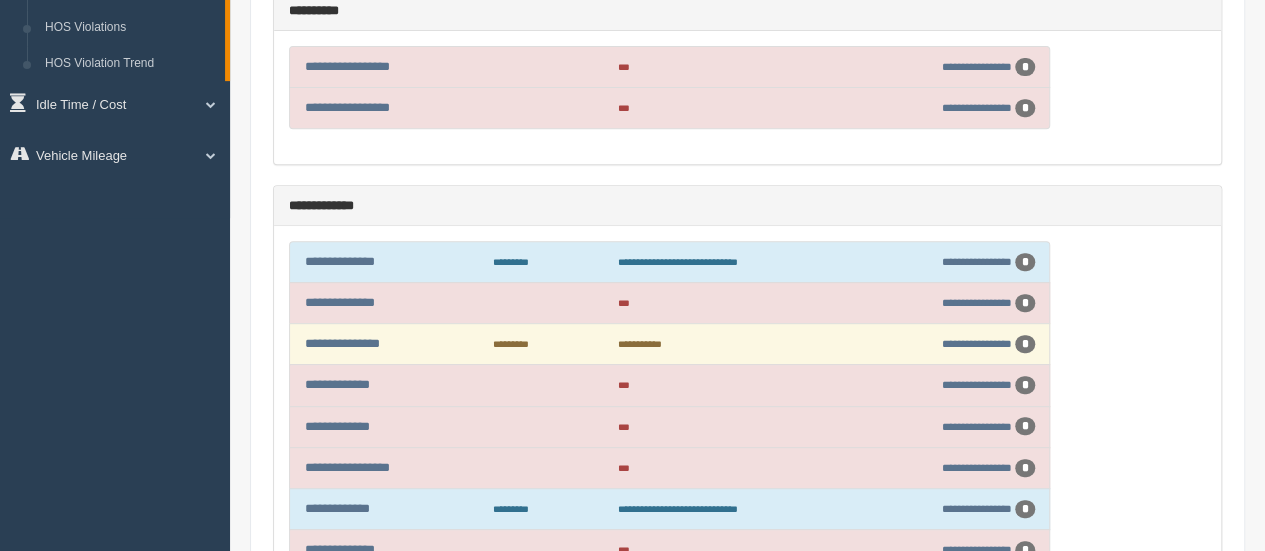 scroll, scrollTop: 400, scrollLeft: 0, axis: vertical 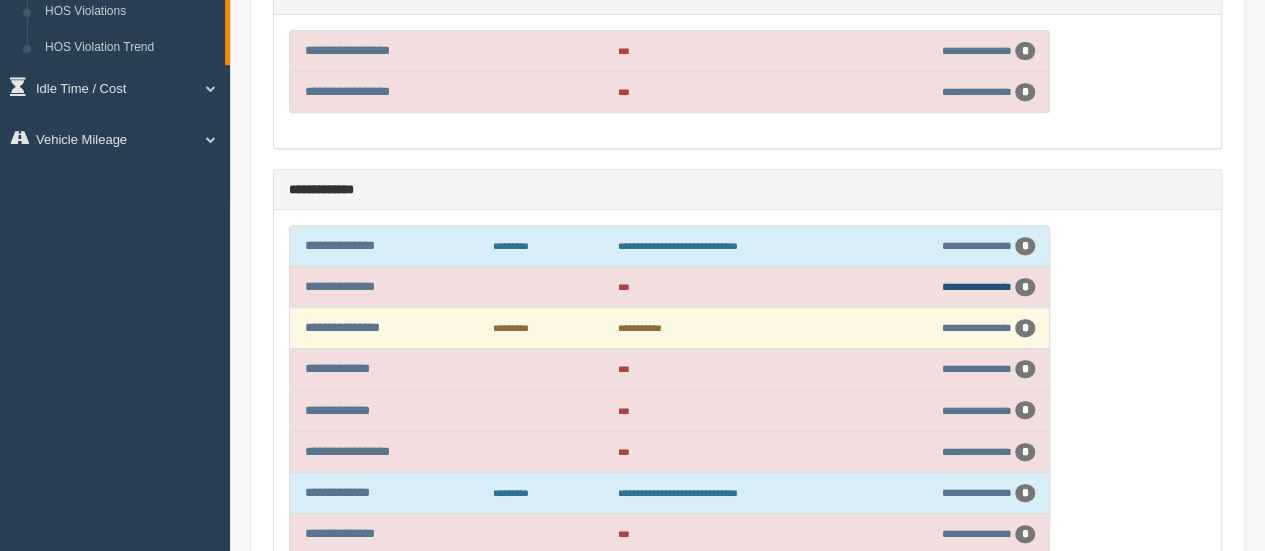 click on "**********" at bounding box center (977, 286) 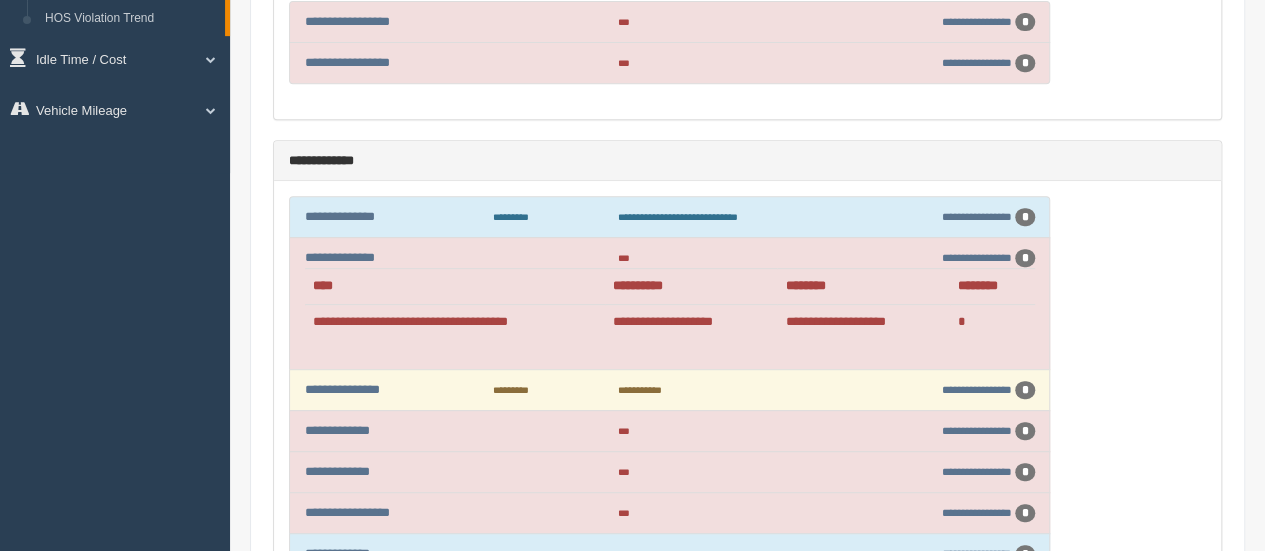 scroll, scrollTop: 600, scrollLeft: 0, axis: vertical 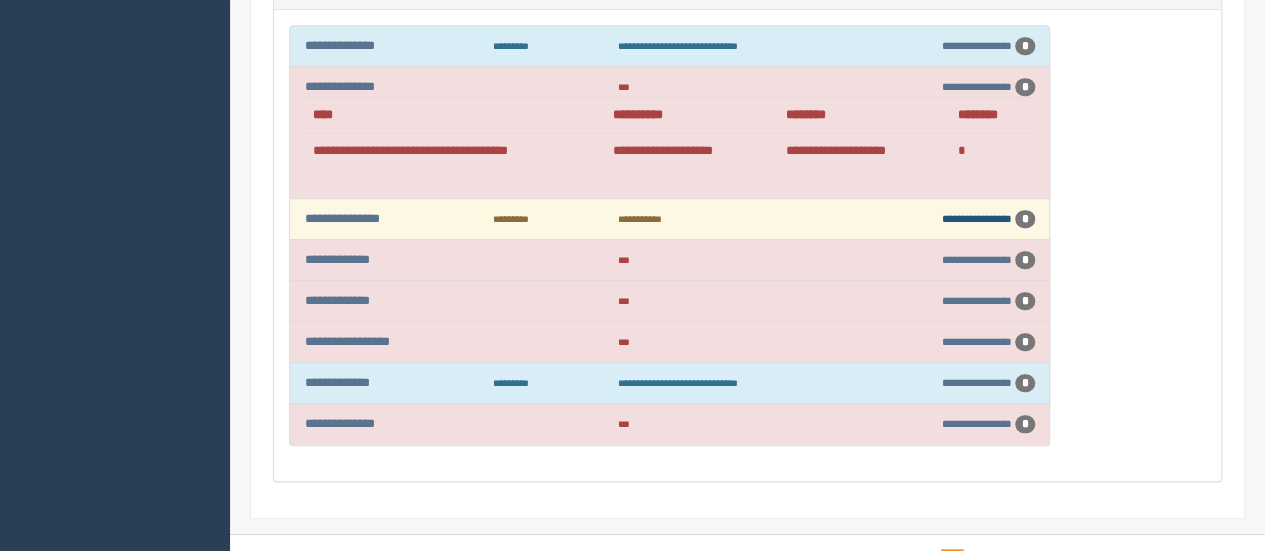 click on "**********" at bounding box center [977, 218] 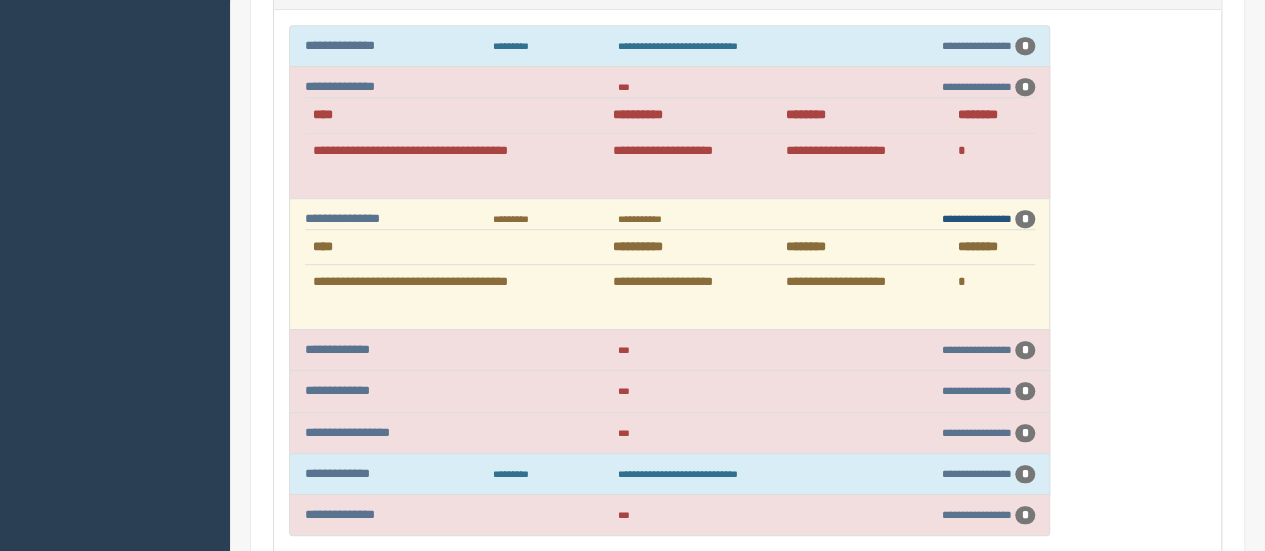 click on "**********" at bounding box center [977, 218] 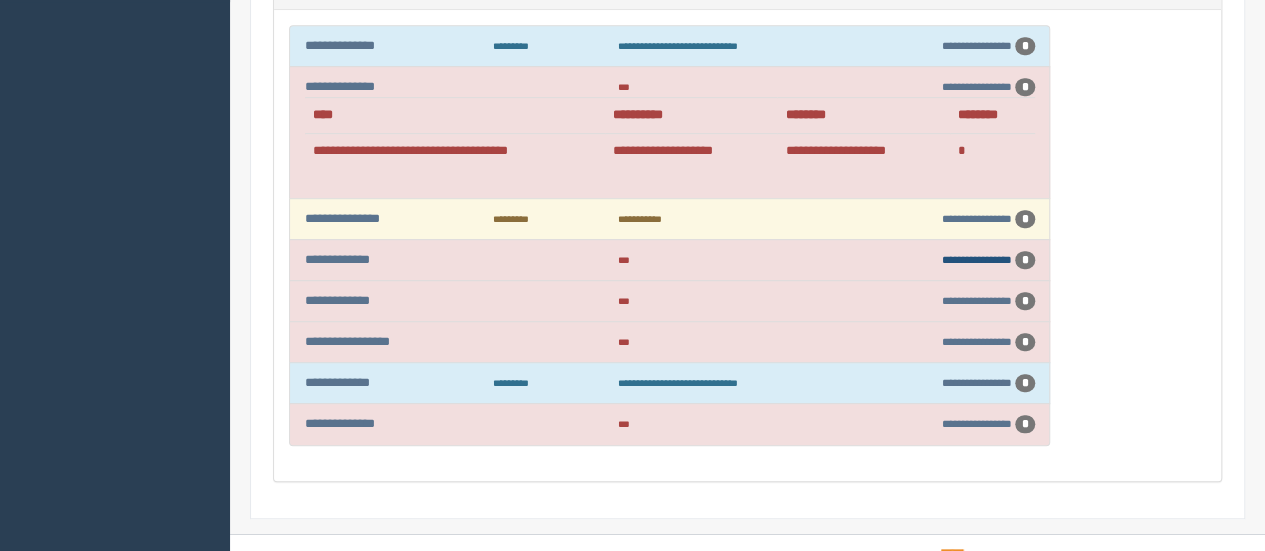 click on "**********" at bounding box center (977, 259) 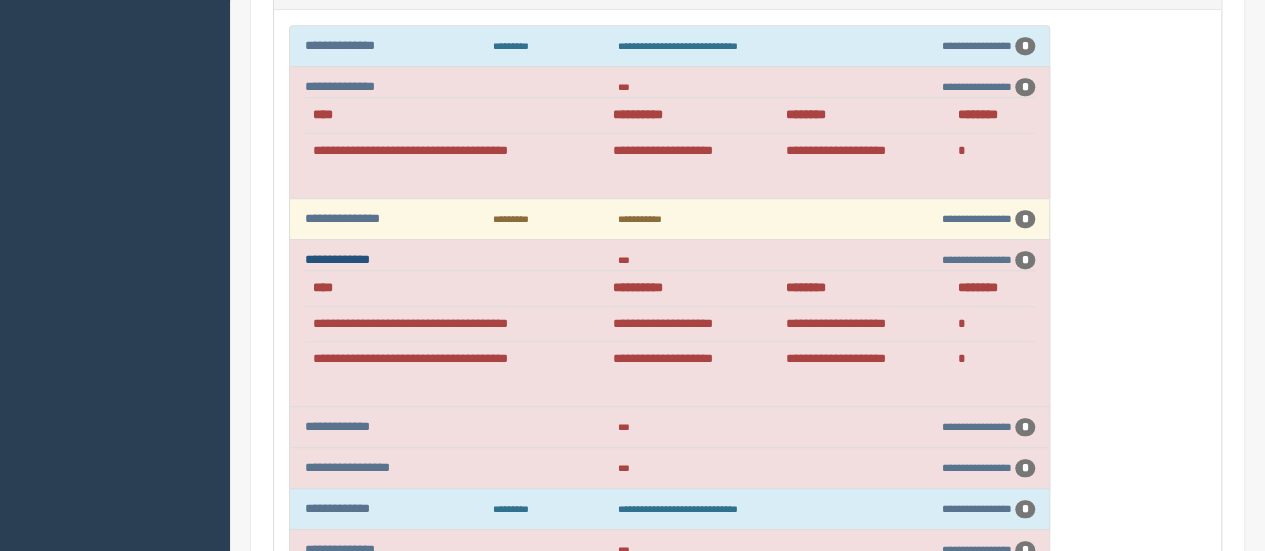click on "**********" at bounding box center (337, 259) 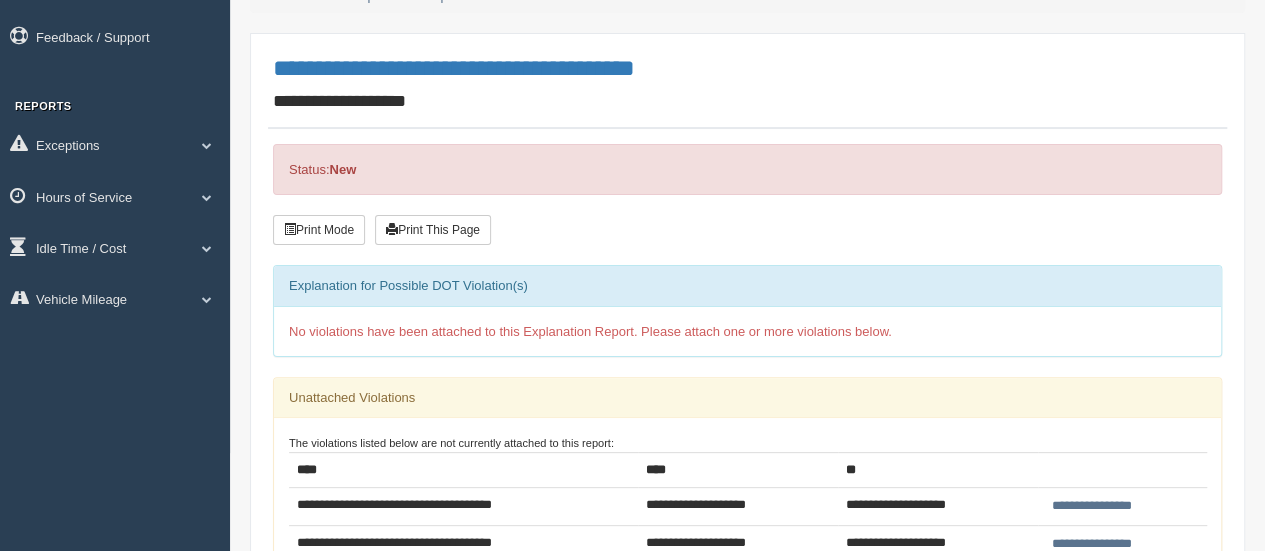 scroll, scrollTop: 400, scrollLeft: 0, axis: vertical 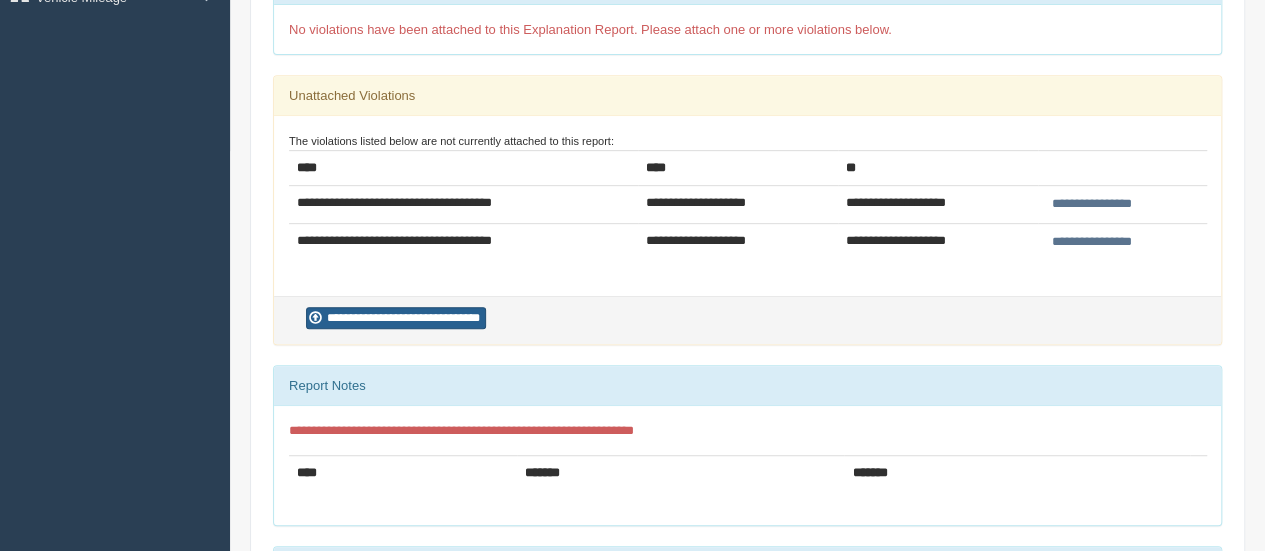 click on "**********" at bounding box center [396, 318] 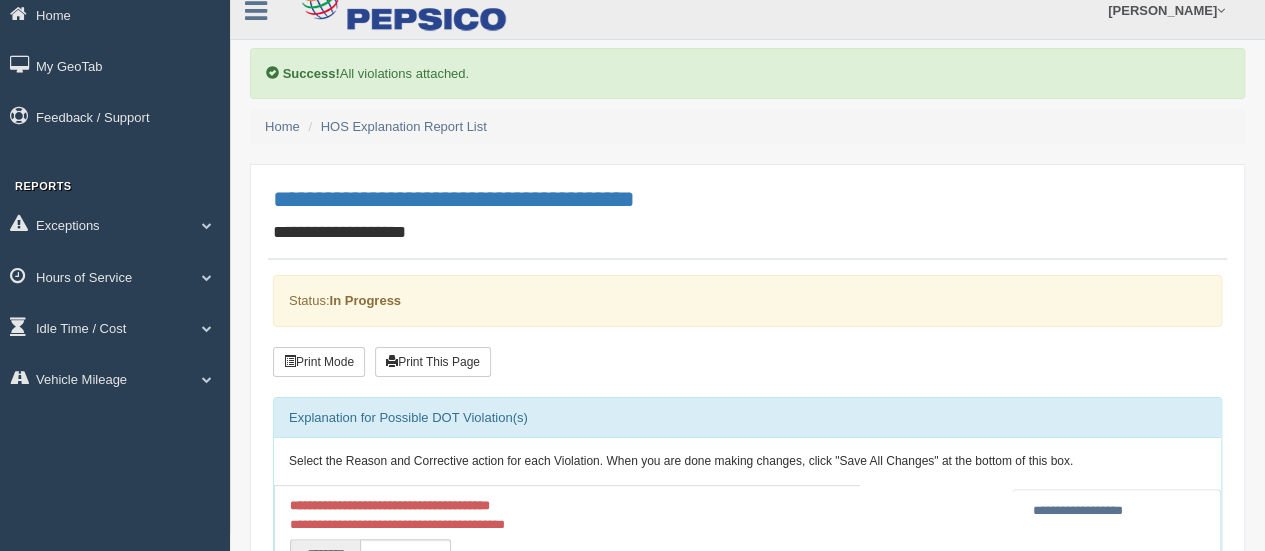 scroll, scrollTop: 0, scrollLeft: 0, axis: both 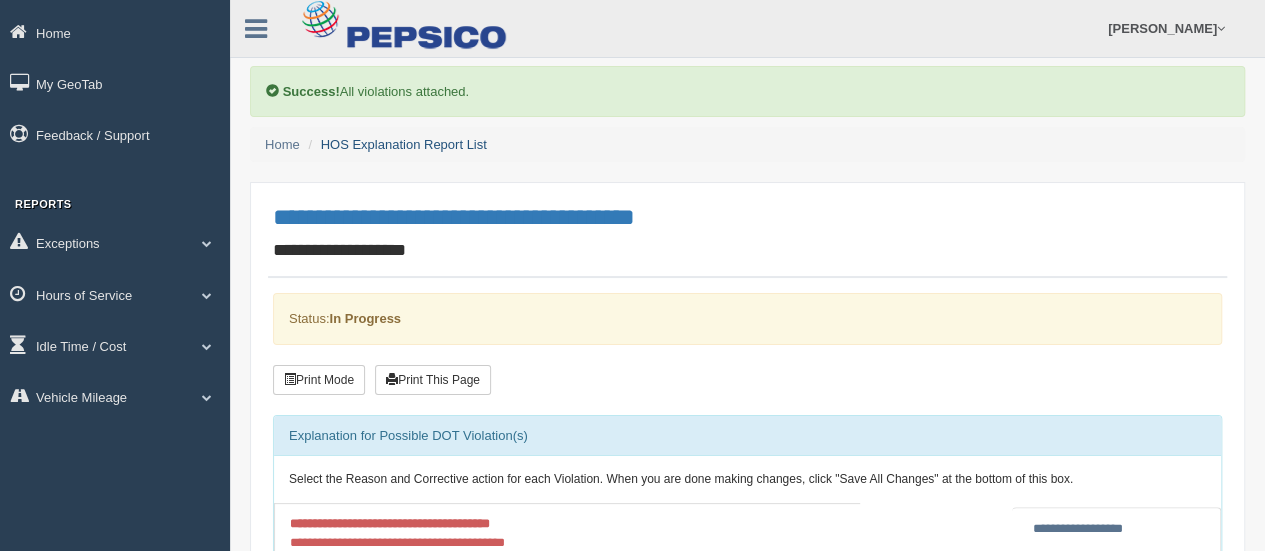 click on "HOS Explanation Report List" at bounding box center [404, 144] 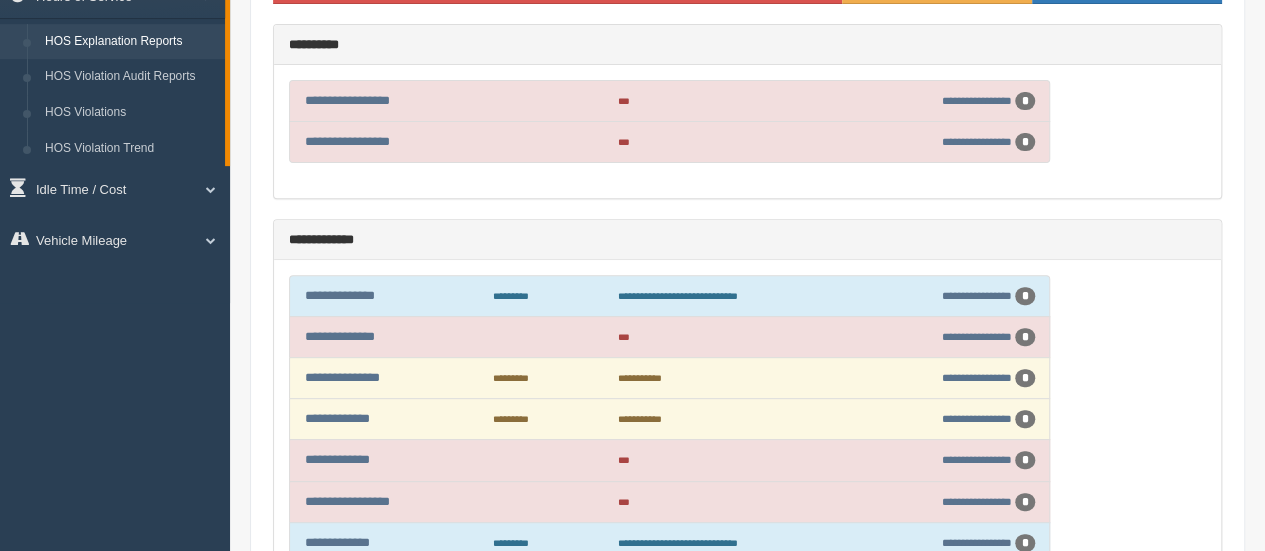 scroll, scrollTop: 300, scrollLeft: 0, axis: vertical 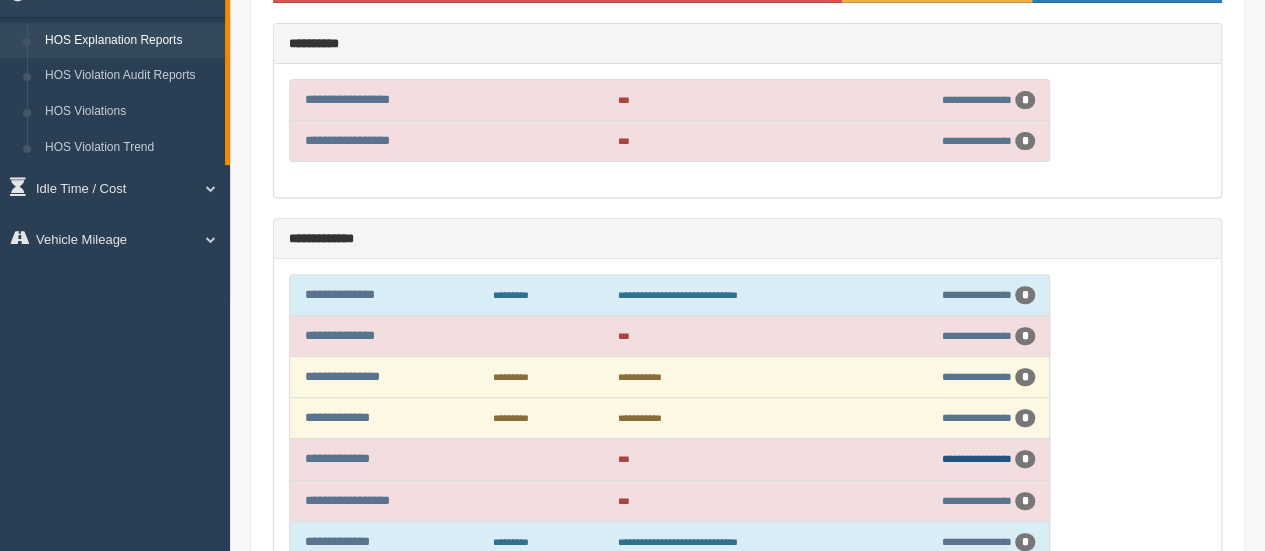 click on "**********" at bounding box center (977, 458) 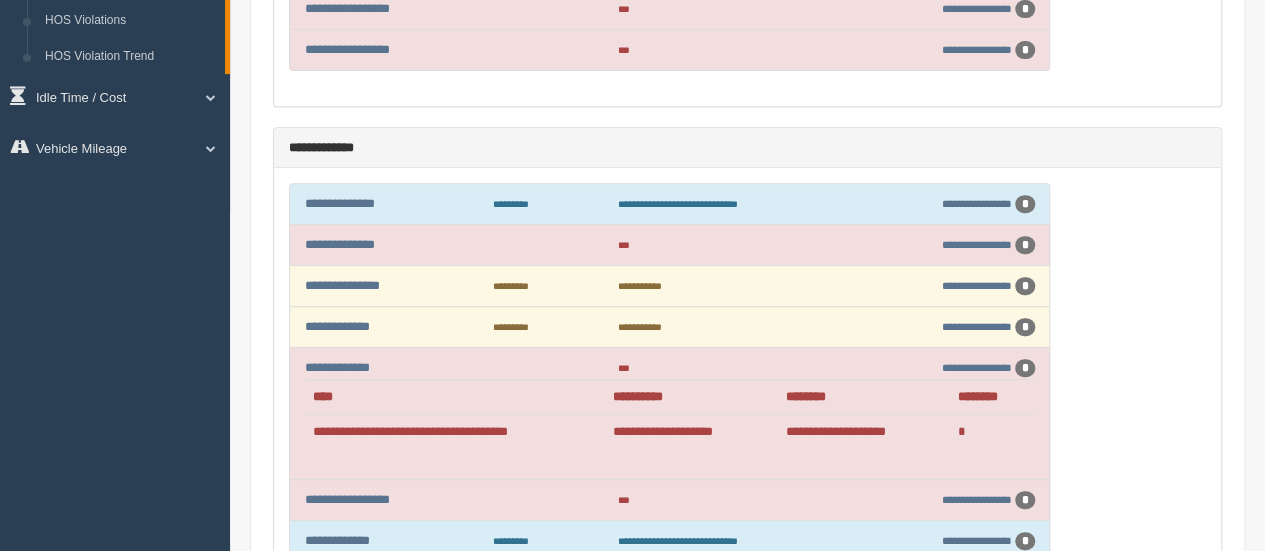 scroll, scrollTop: 589, scrollLeft: 0, axis: vertical 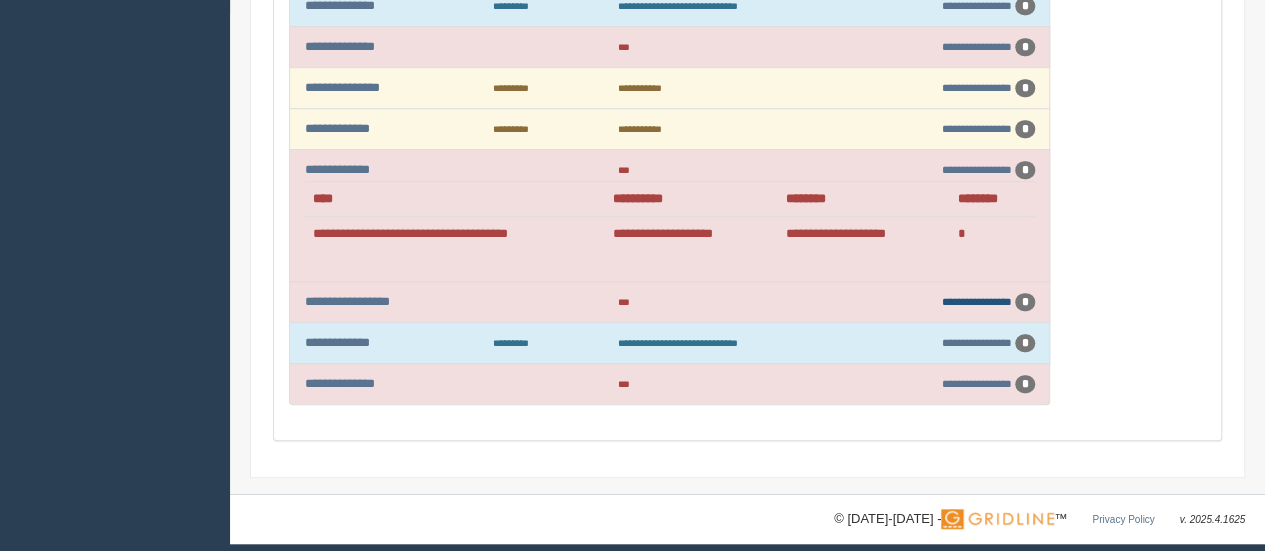 click on "**********" at bounding box center (977, 301) 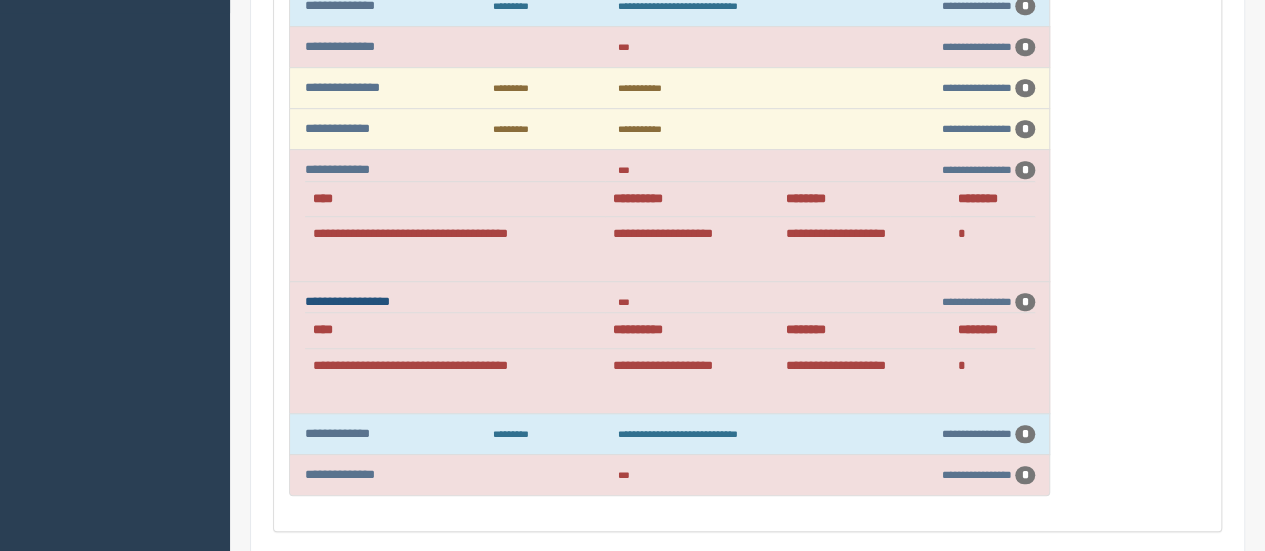 click on "**********" at bounding box center [347, 301] 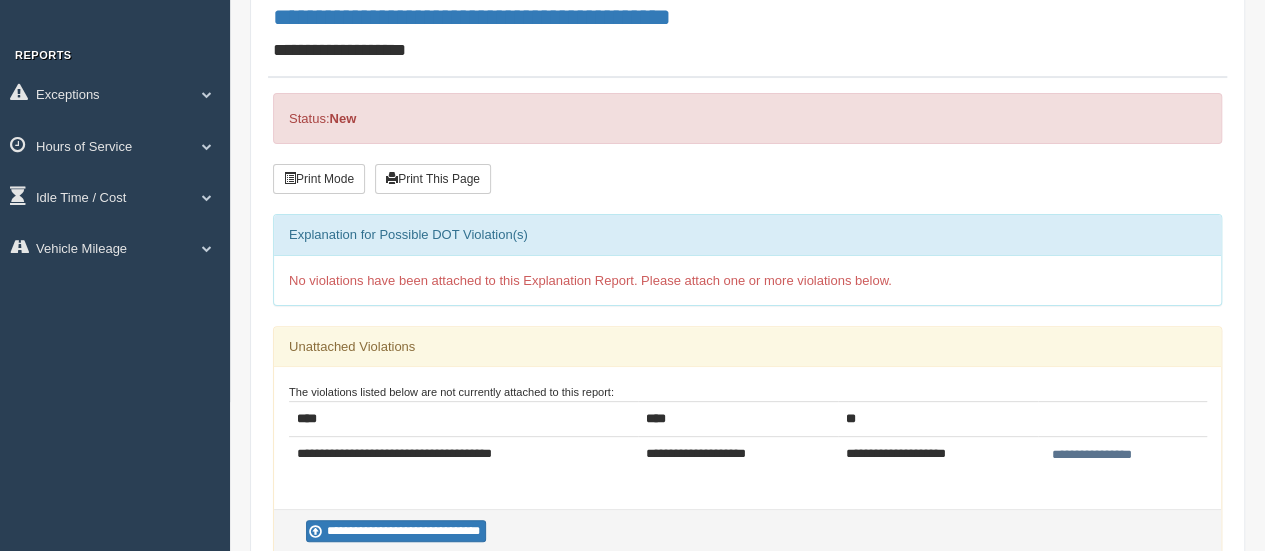 scroll, scrollTop: 400, scrollLeft: 0, axis: vertical 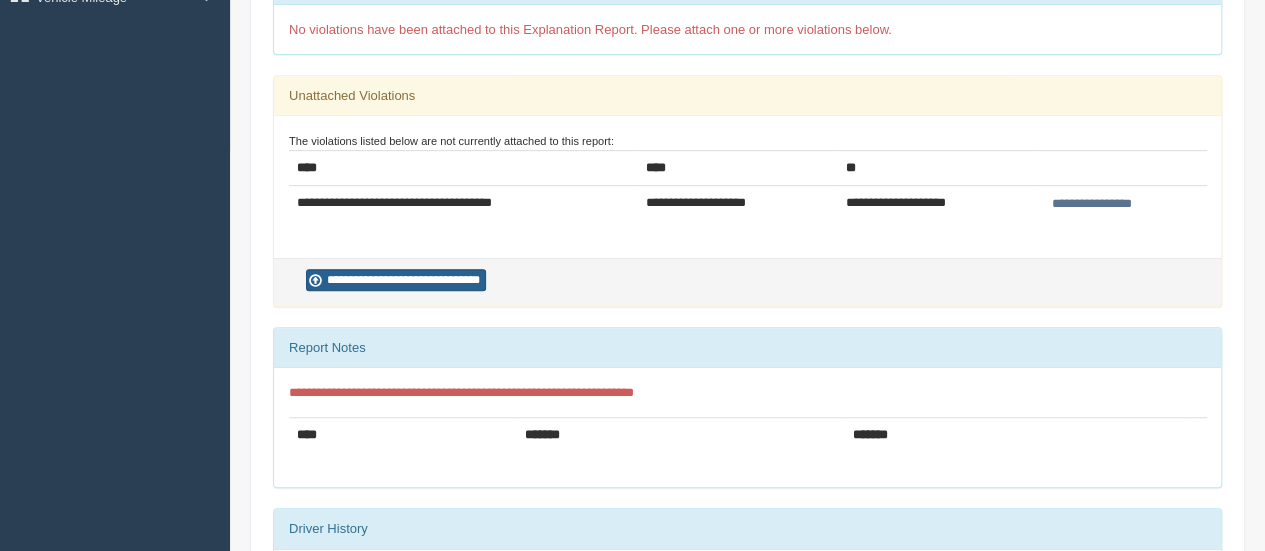 click on "**********" at bounding box center (396, 280) 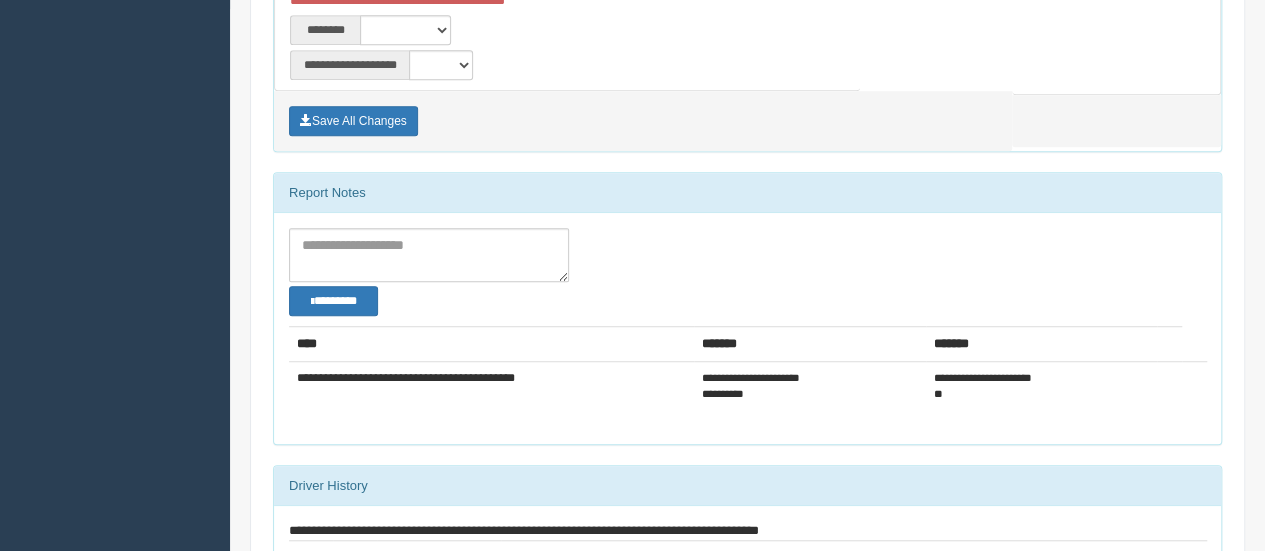scroll, scrollTop: 312, scrollLeft: 0, axis: vertical 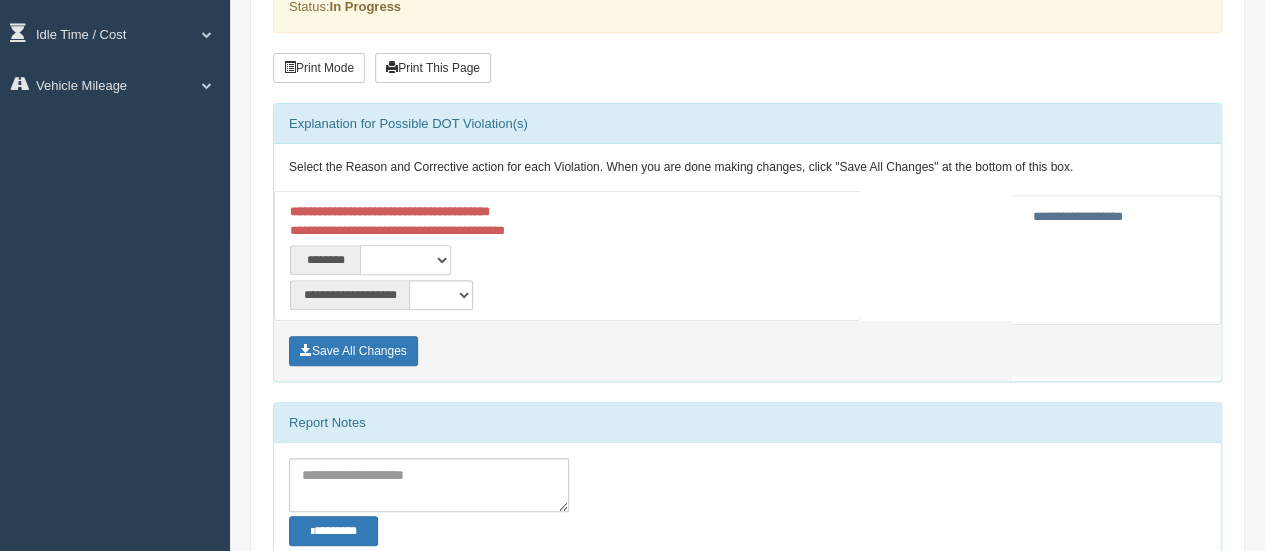 click on "**********" at bounding box center (405, 260) 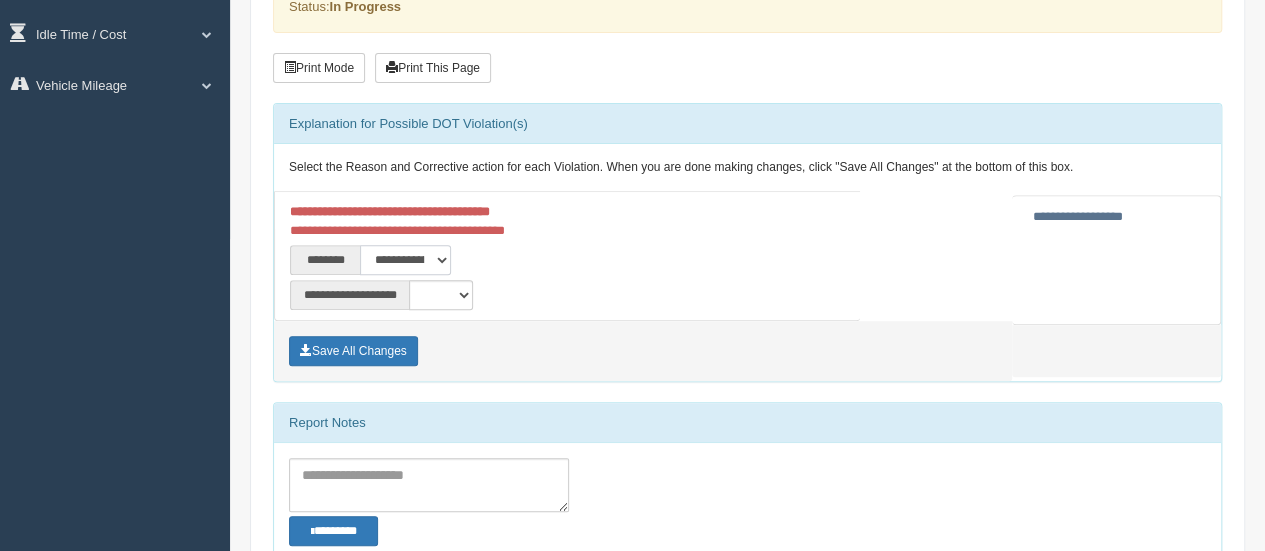 click on "**********" at bounding box center (405, 260) 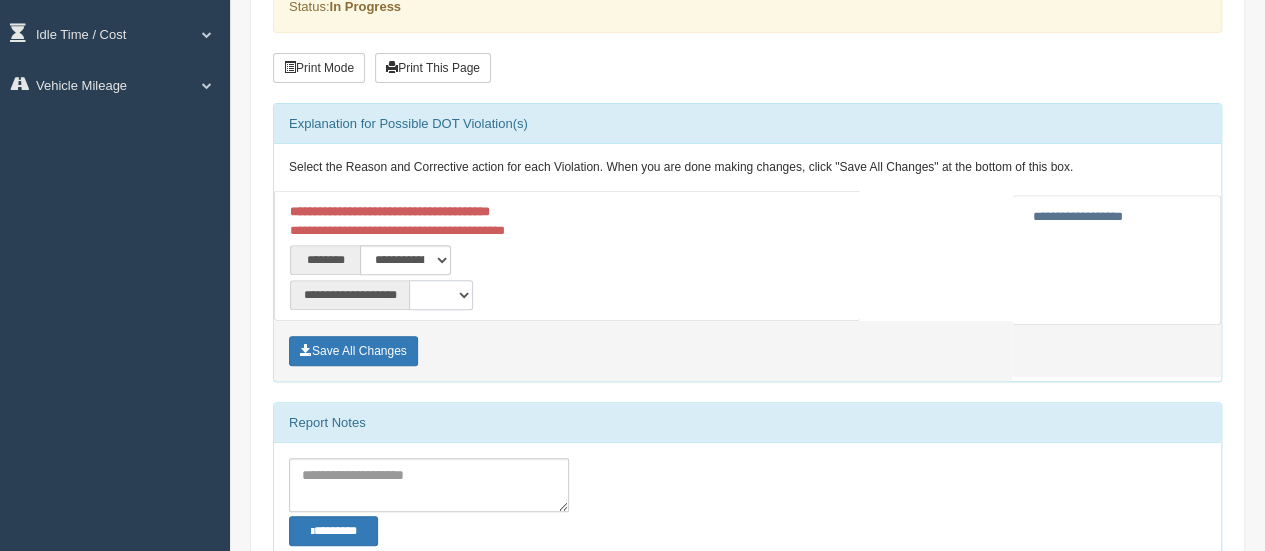 click on "**********" at bounding box center (441, 295) 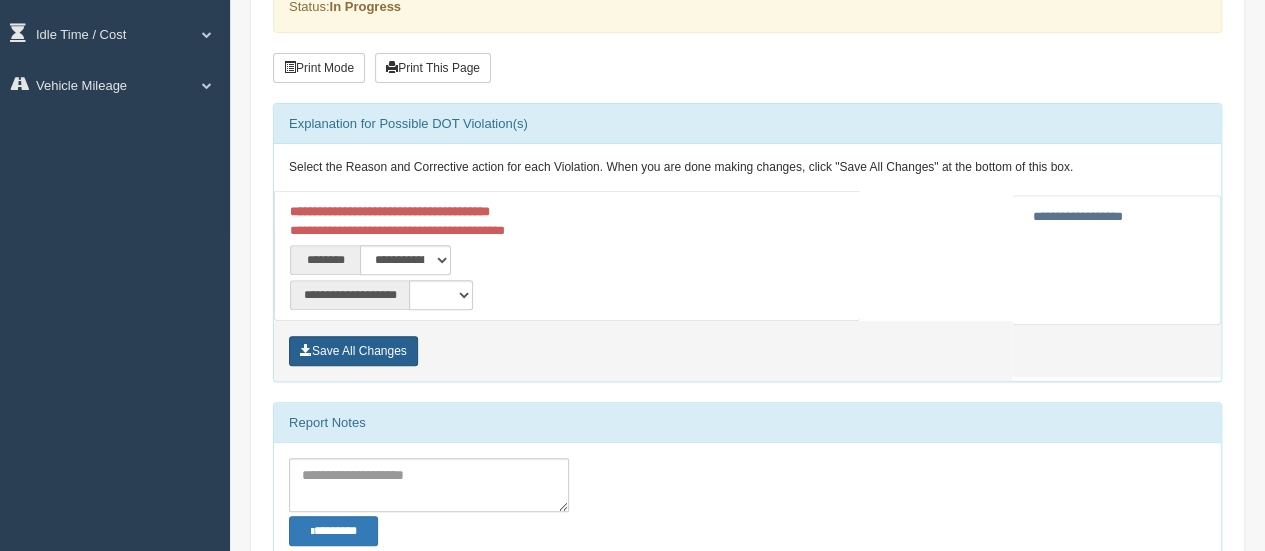 click on "Save All Changes" at bounding box center [353, 351] 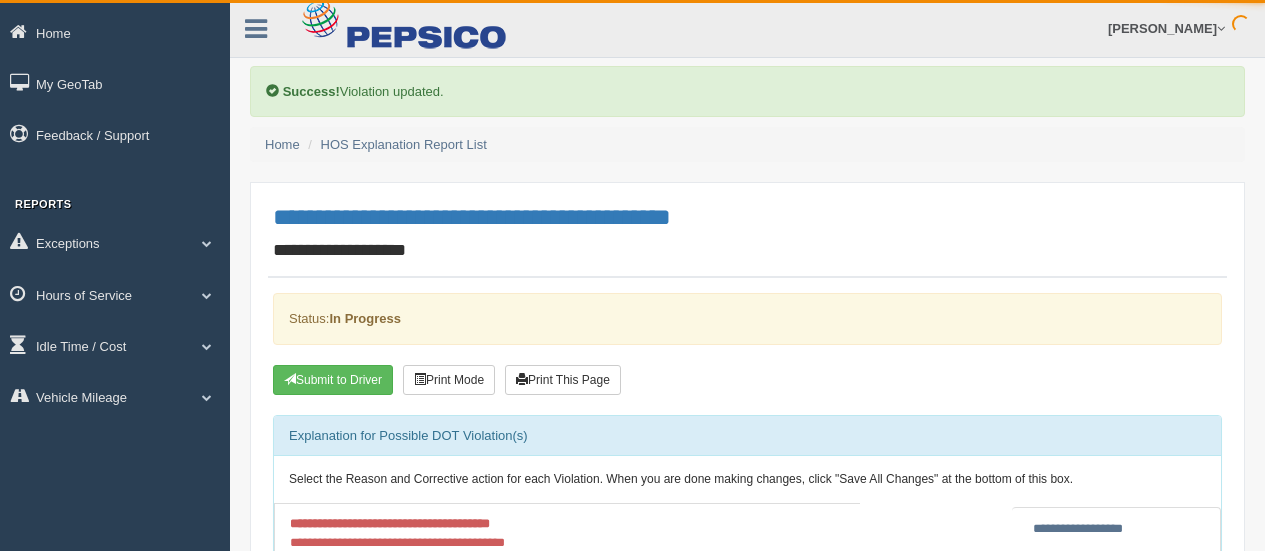 scroll, scrollTop: 0, scrollLeft: 0, axis: both 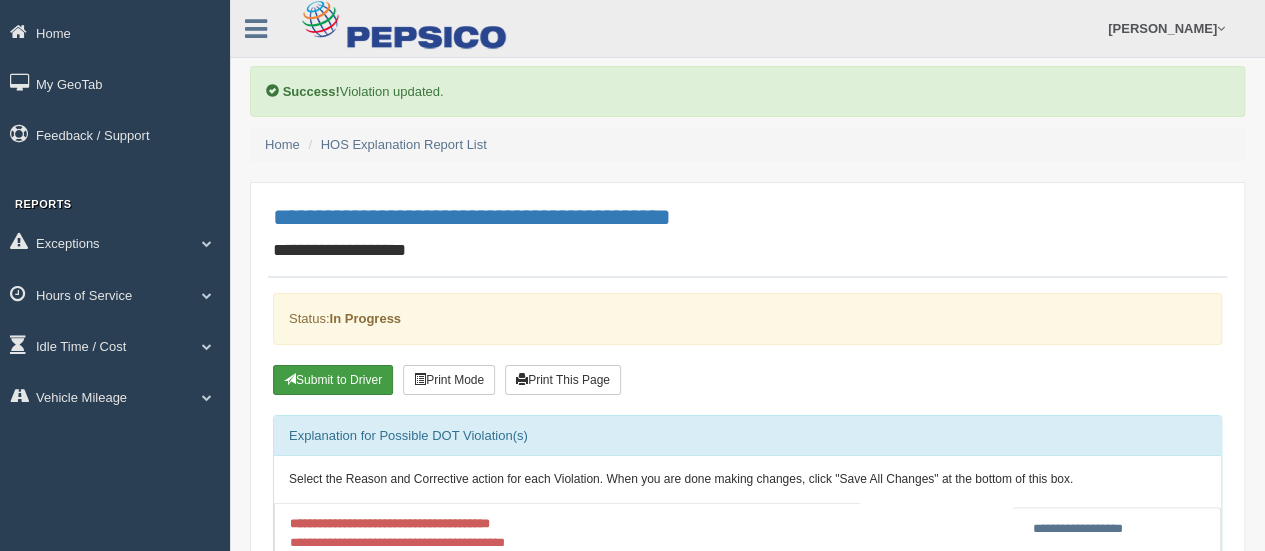 click on "Submit to Driver" at bounding box center [333, 380] 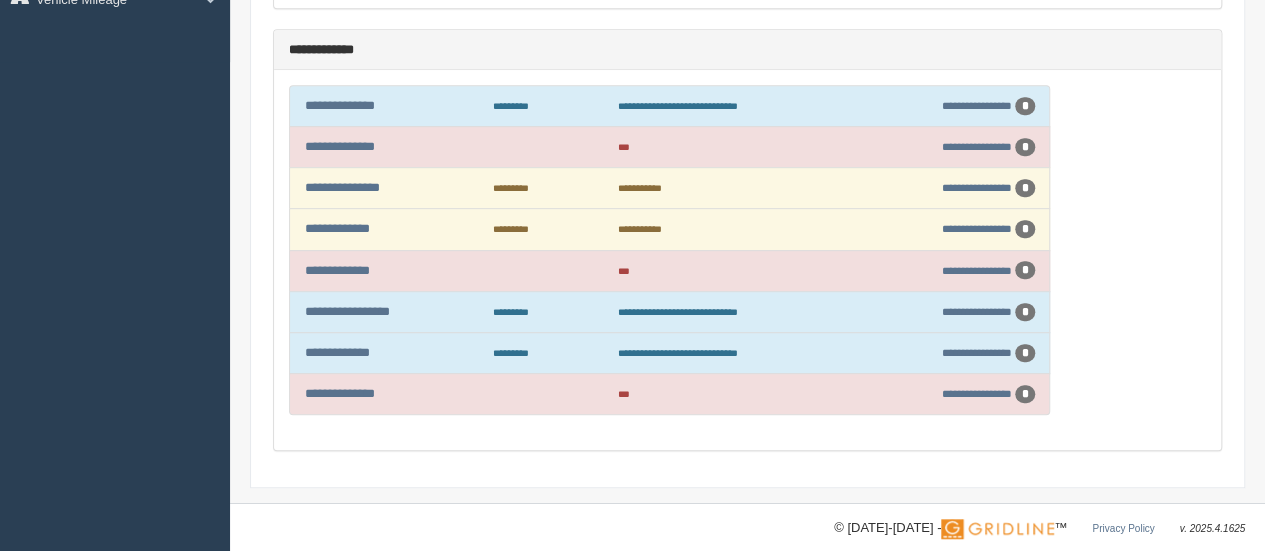 scroll, scrollTop: 549, scrollLeft: 0, axis: vertical 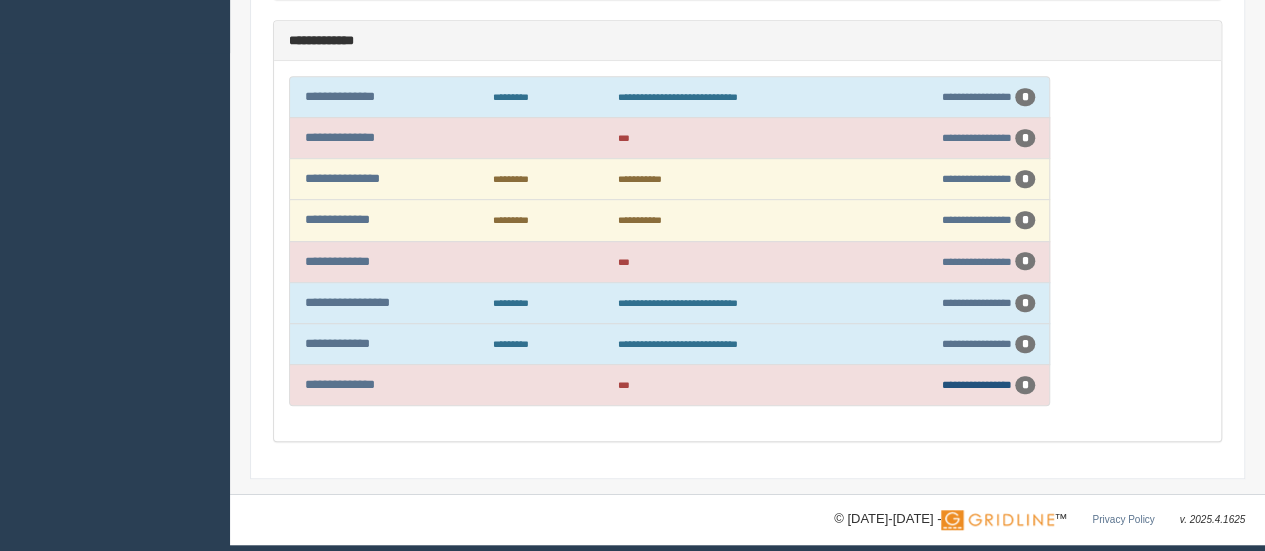 click on "**********" at bounding box center (977, 384) 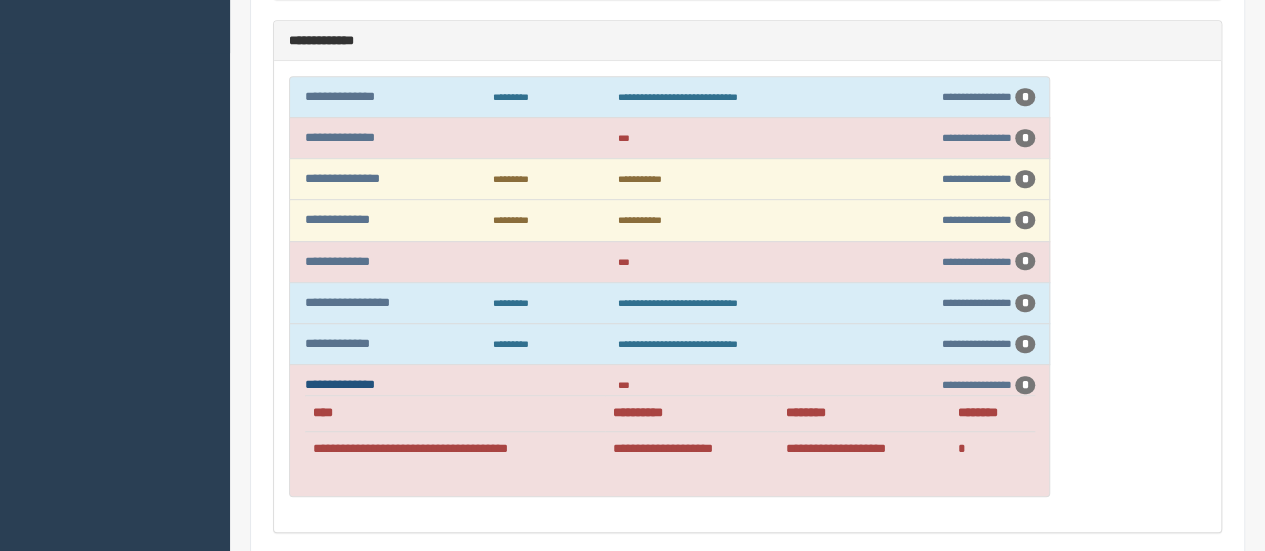 click on "**********" at bounding box center [340, 384] 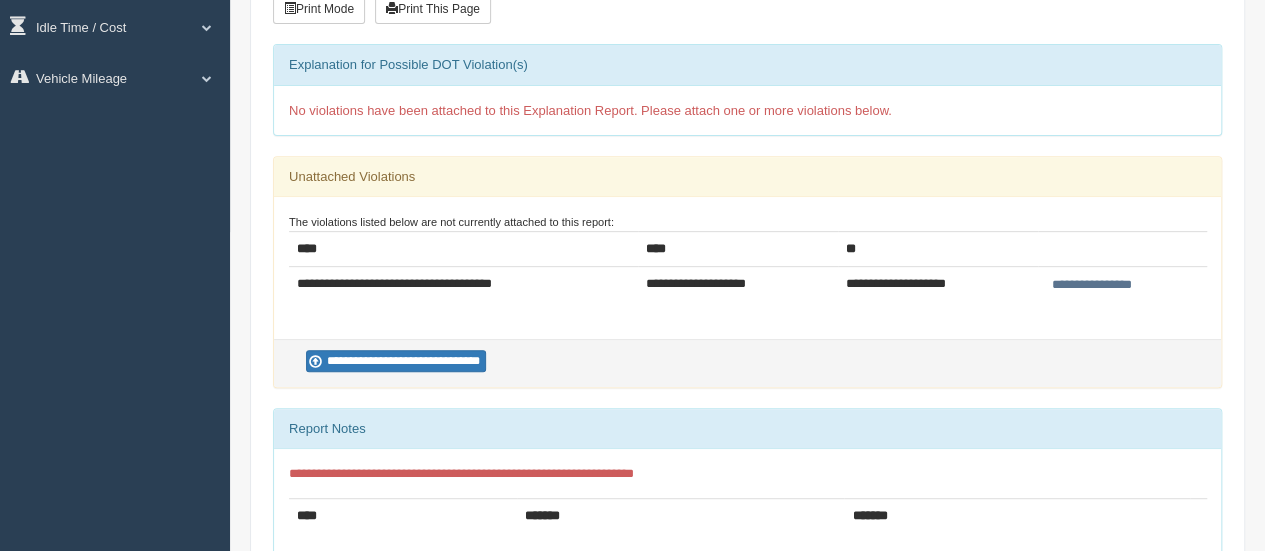 scroll, scrollTop: 412, scrollLeft: 0, axis: vertical 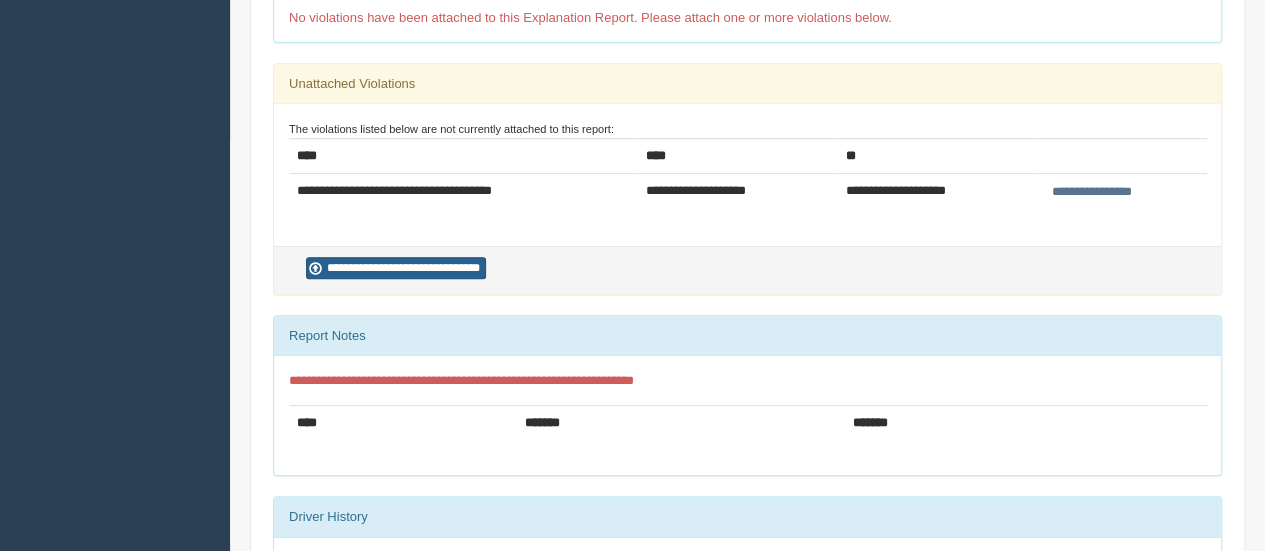 click on "**********" at bounding box center [396, 268] 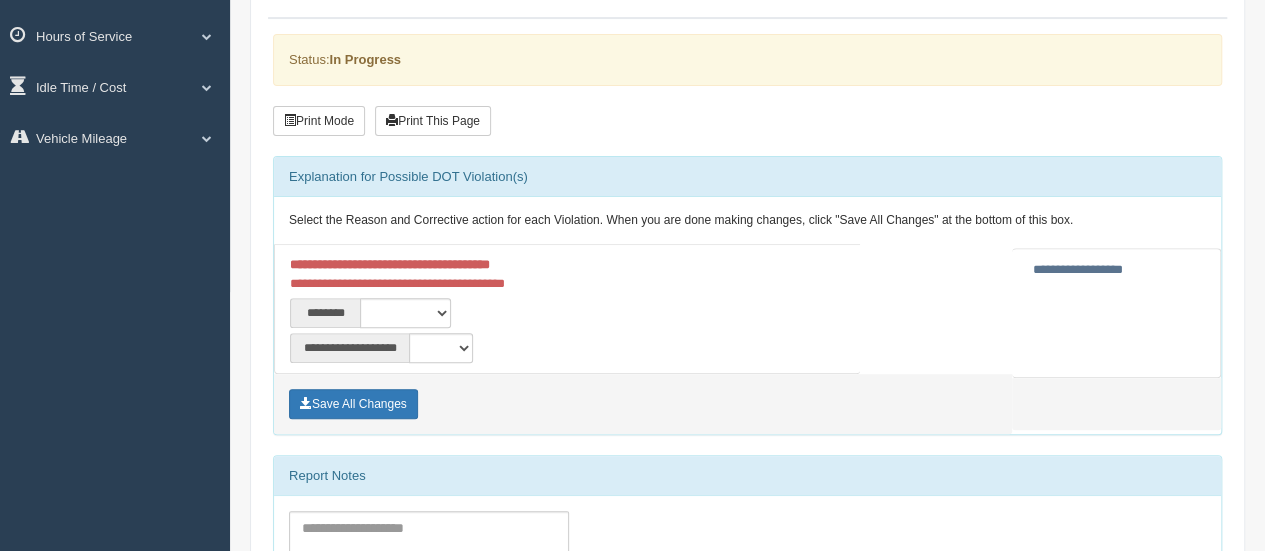 scroll, scrollTop: 400, scrollLeft: 0, axis: vertical 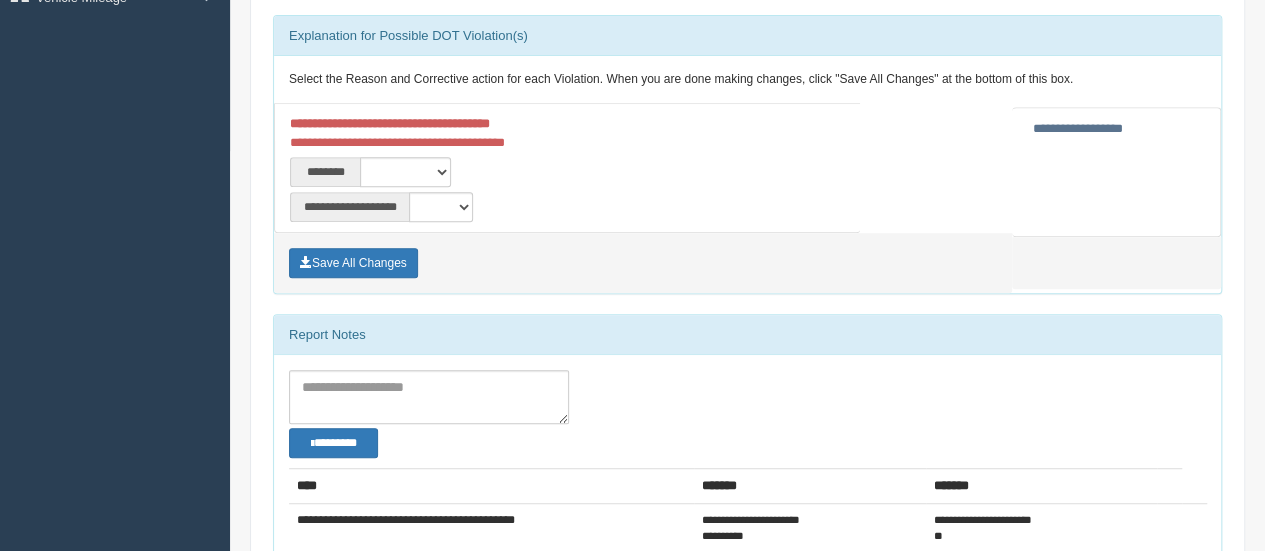 click on "**********" at bounding box center (1078, 128) 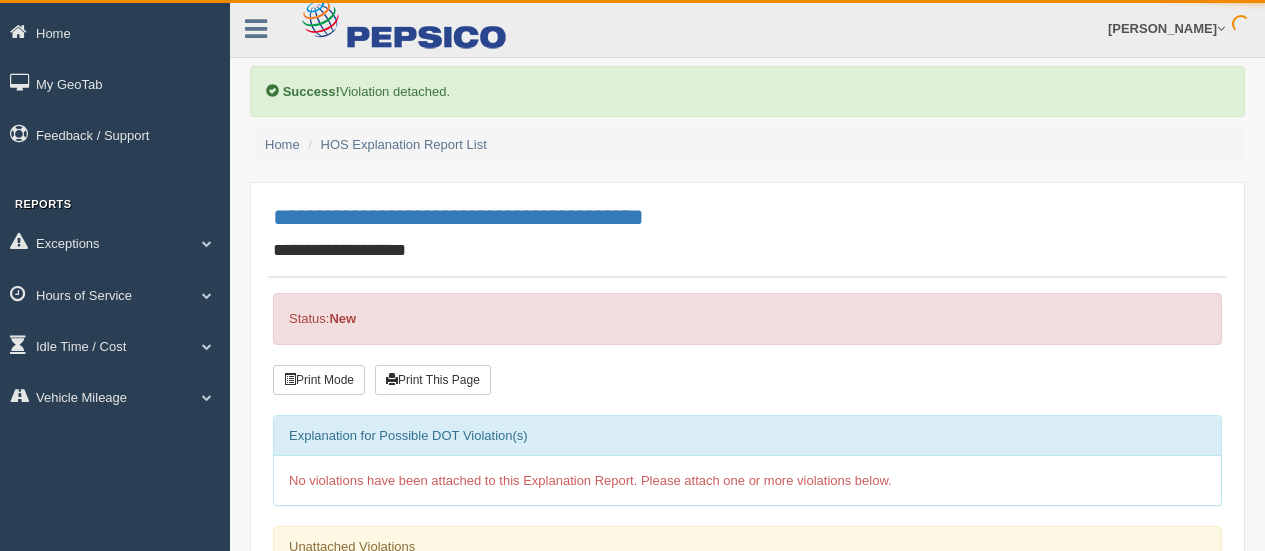 scroll, scrollTop: 0, scrollLeft: 0, axis: both 